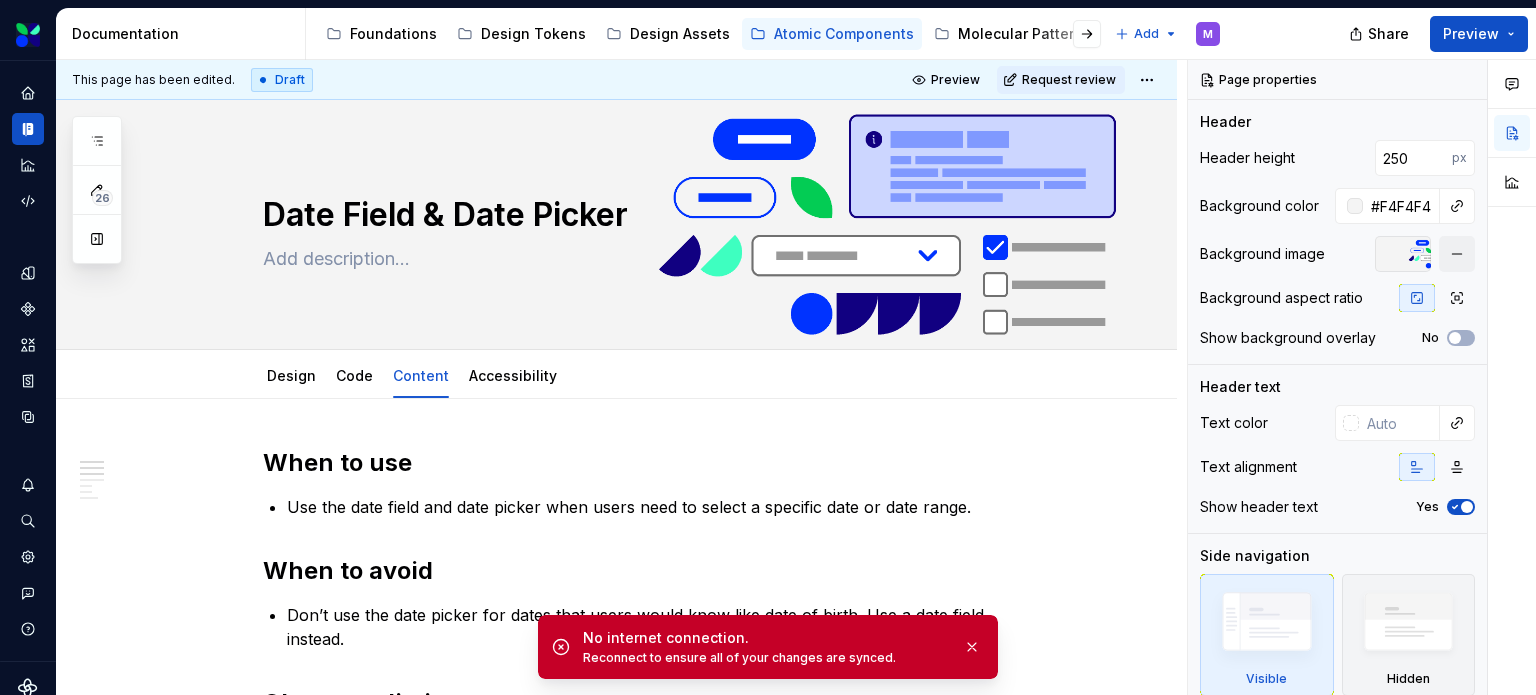 scroll, scrollTop: 0, scrollLeft: 0, axis: both 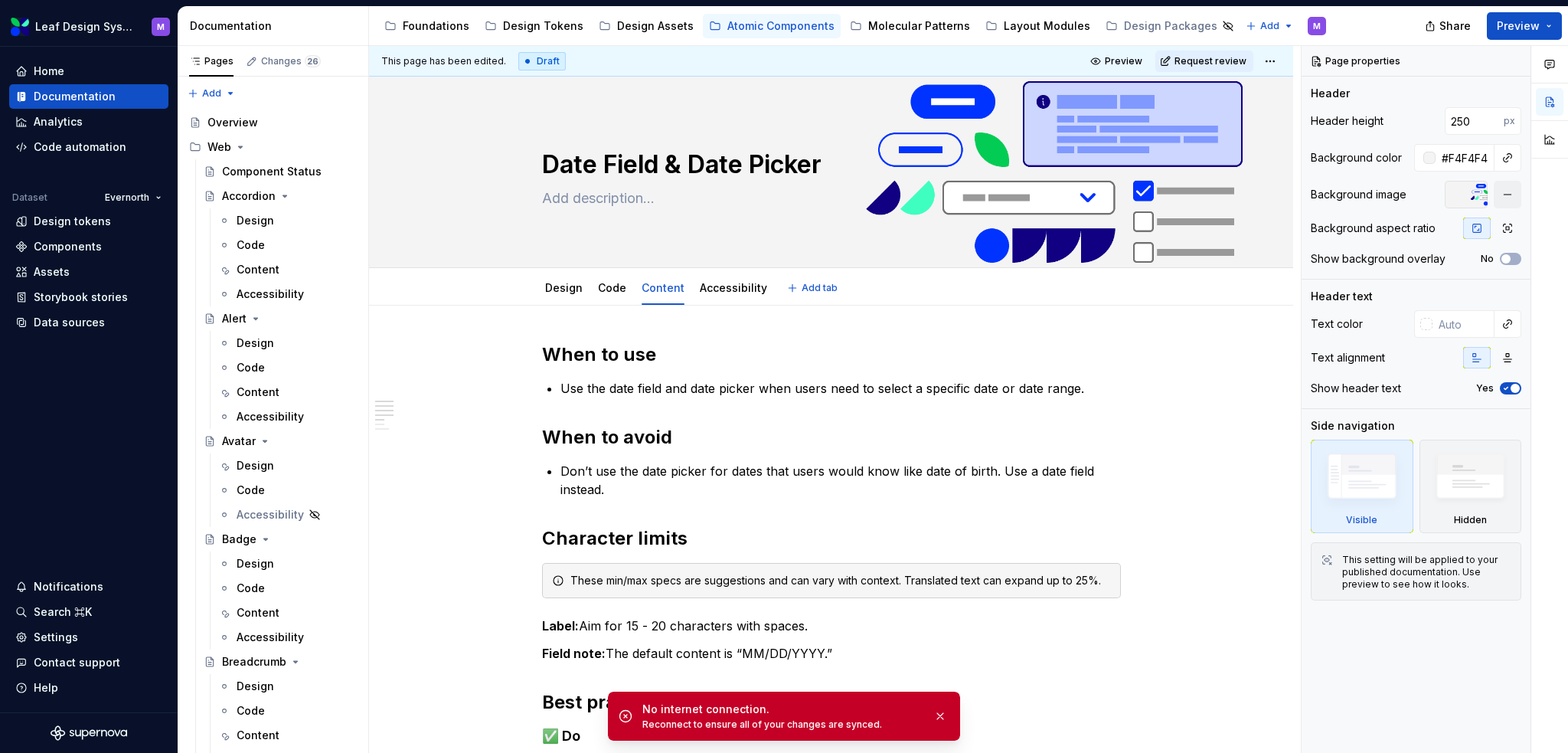 type on "*" 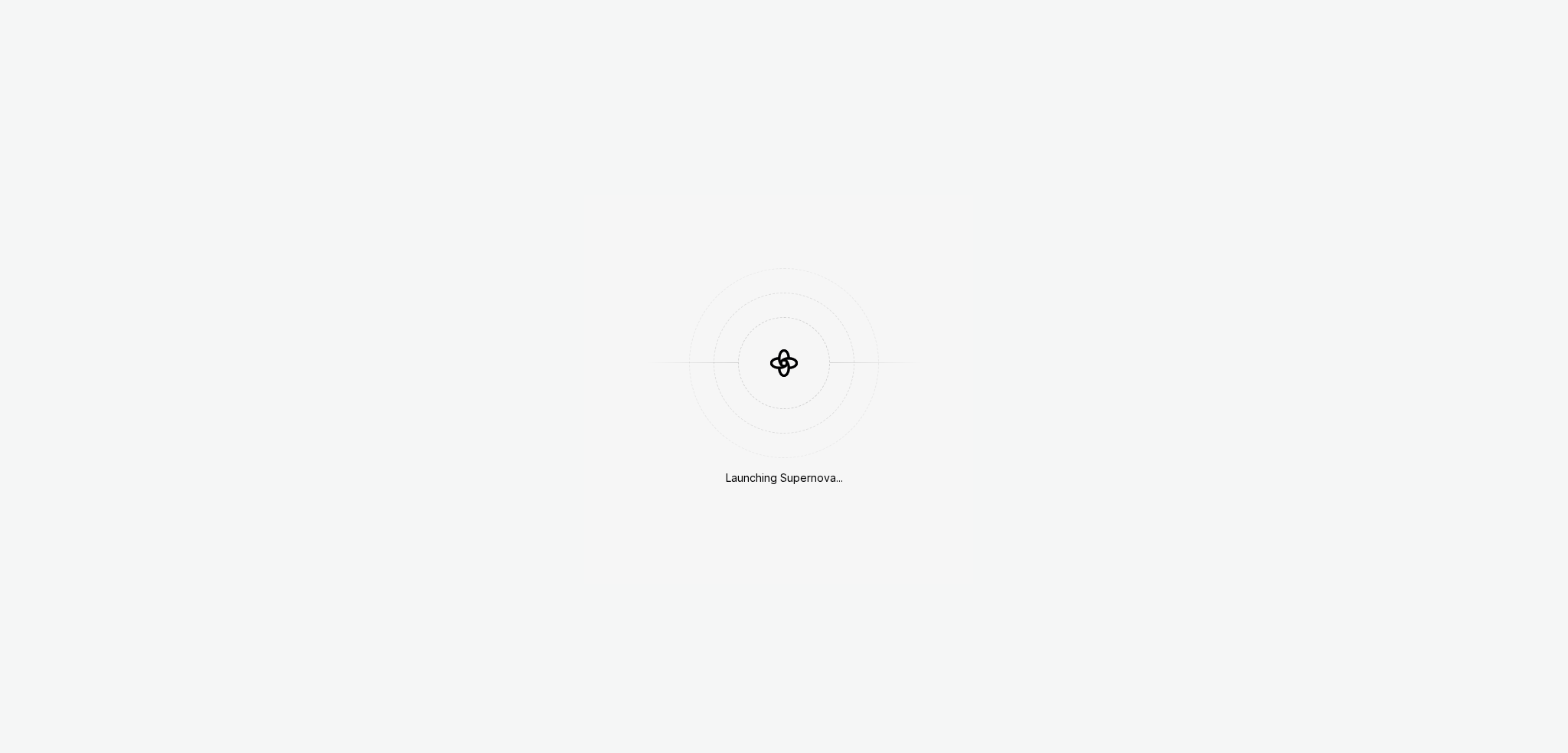 scroll, scrollTop: 0, scrollLeft: 0, axis: both 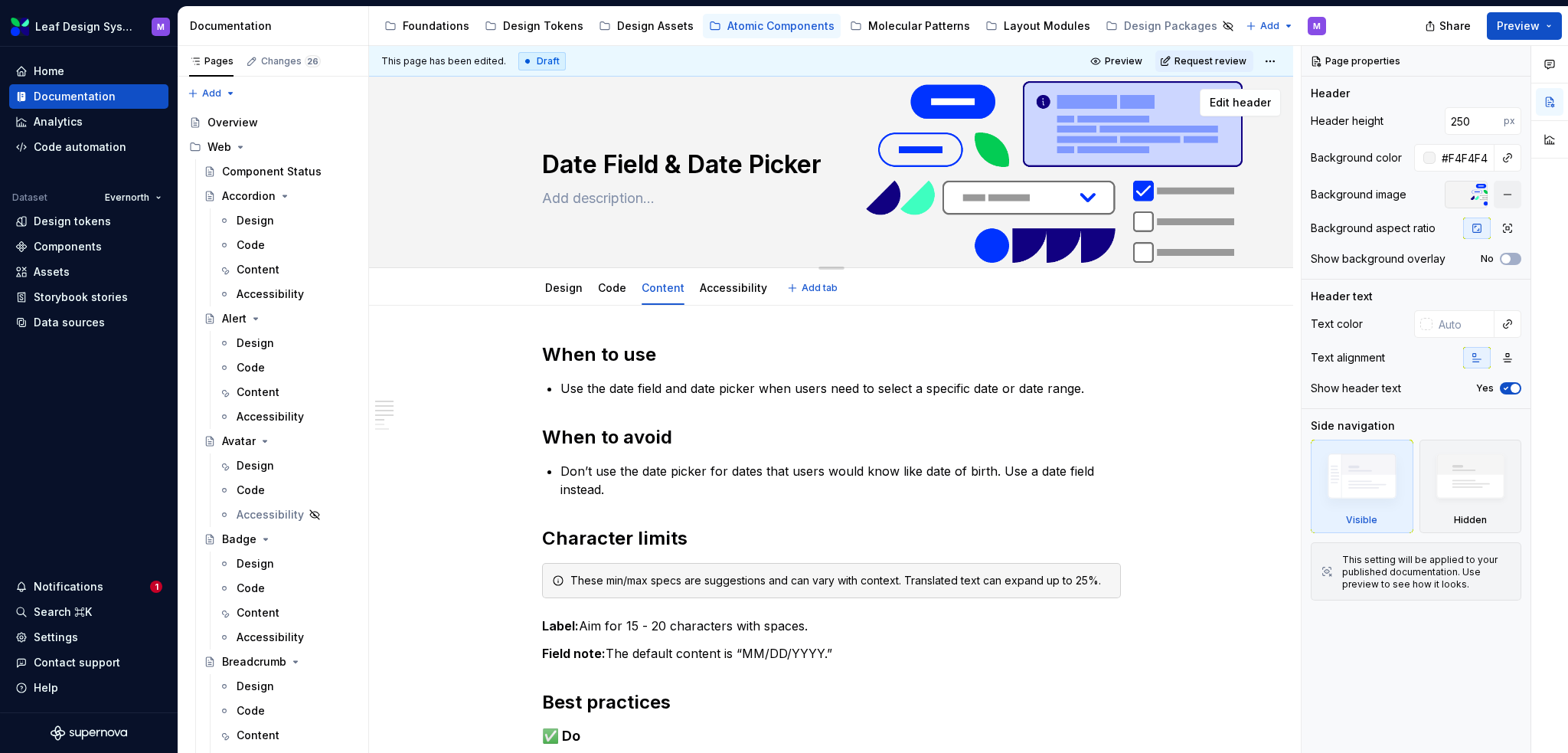 click on "Date Field & Date Picker" at bounding box center [828, 165] 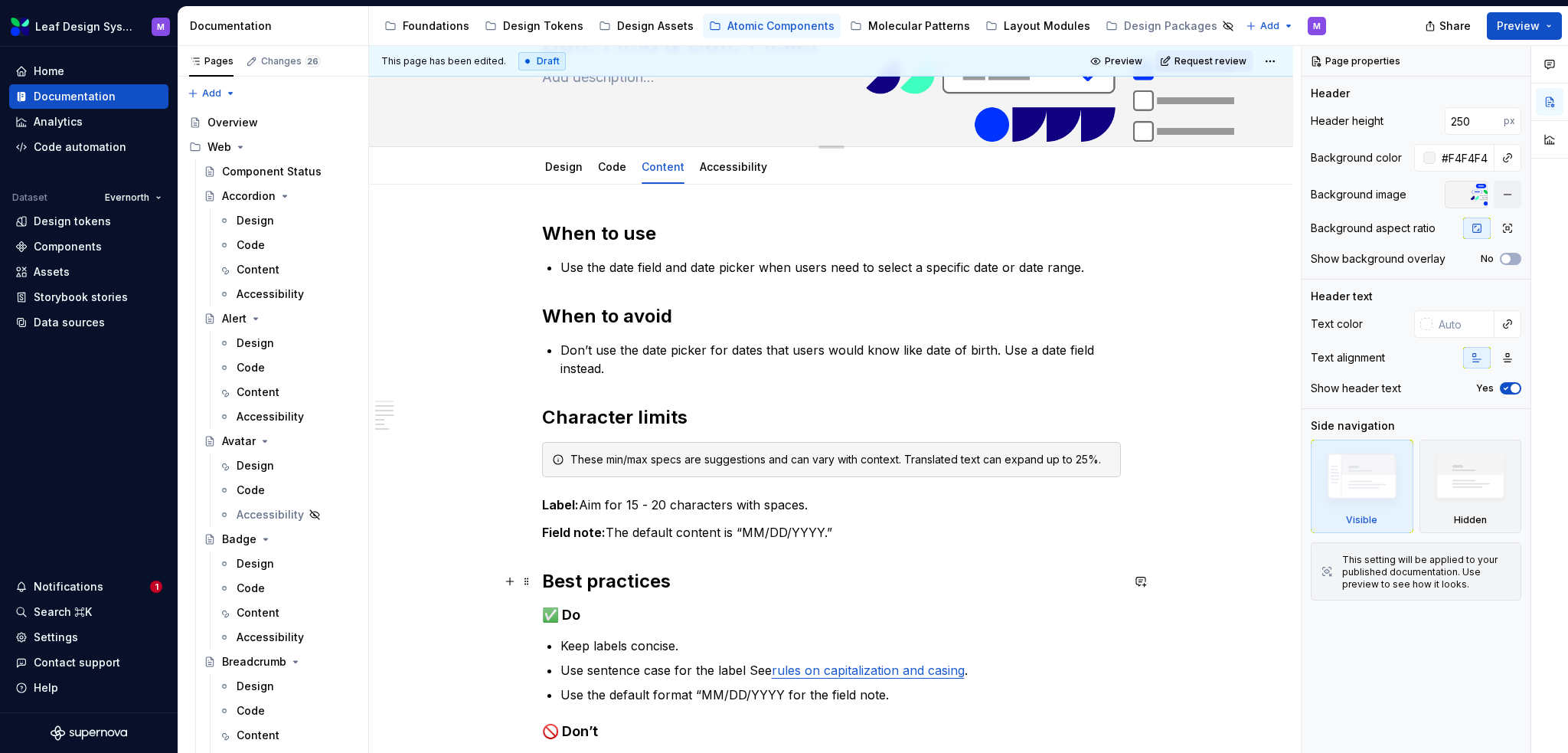 scroll, scrollTop: 0, scrollLeft: 0, axis: both 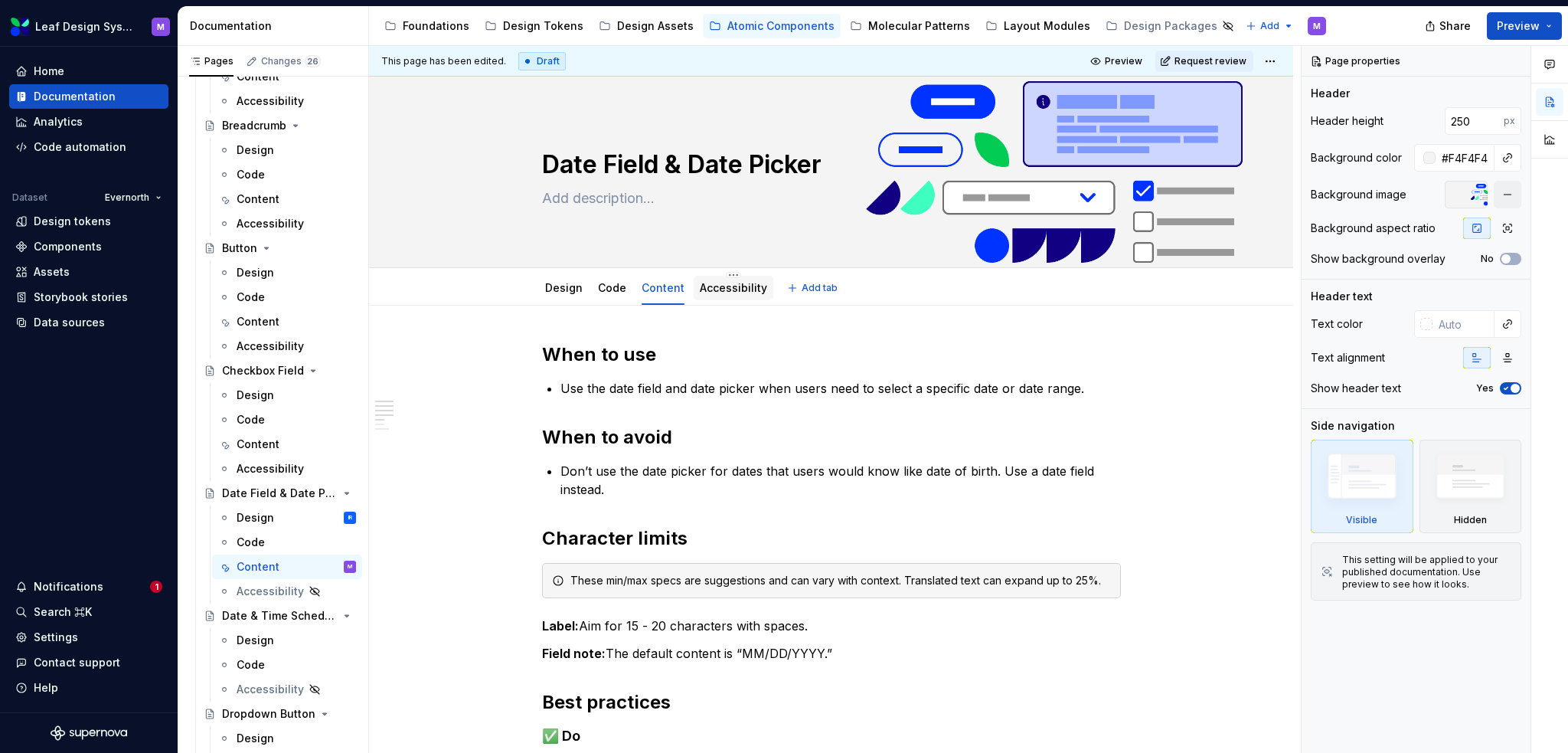 click on "Accessibility" at bounding box center [733, 287] 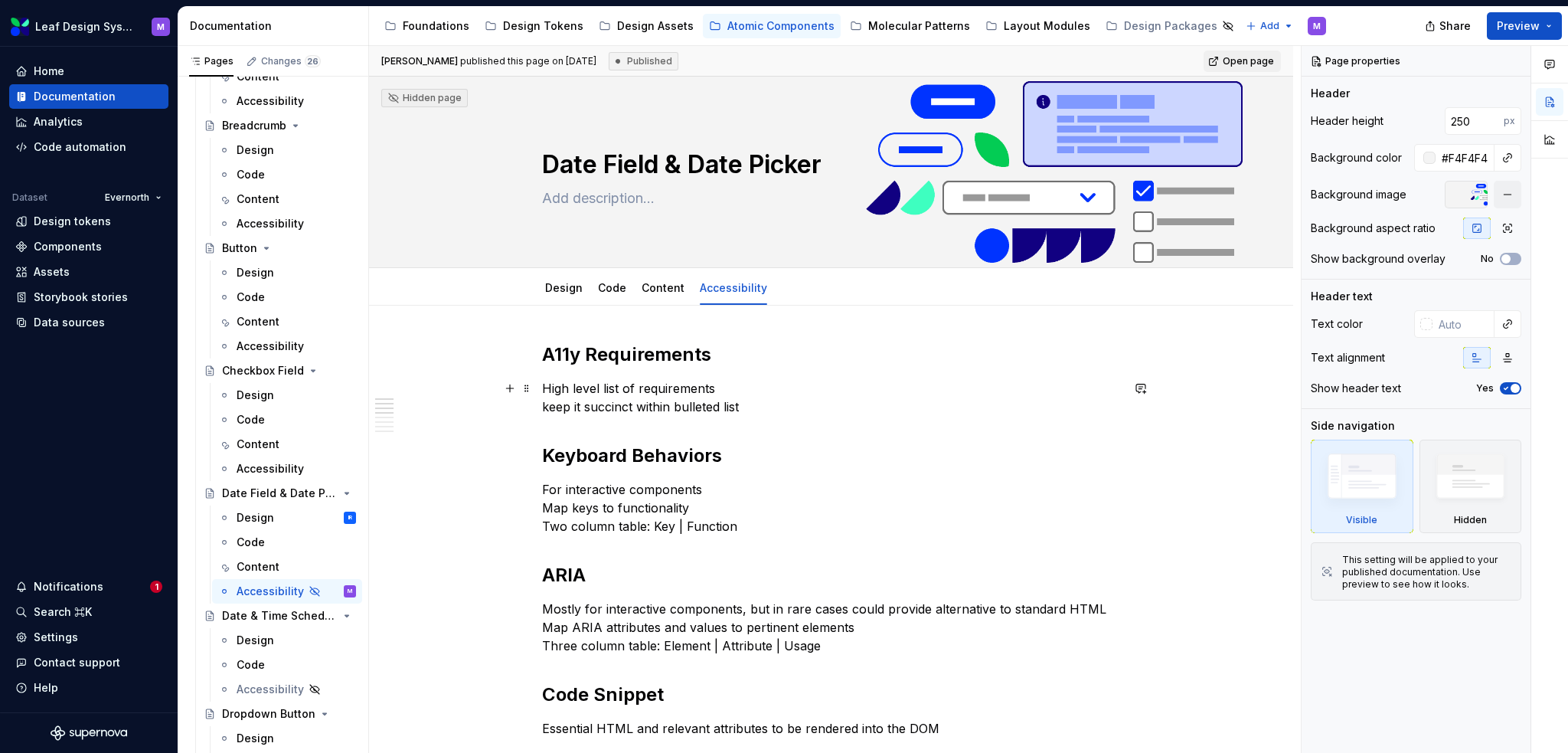 scroll, scrollTop: 153, scrollLeft: 0, axis: vertical 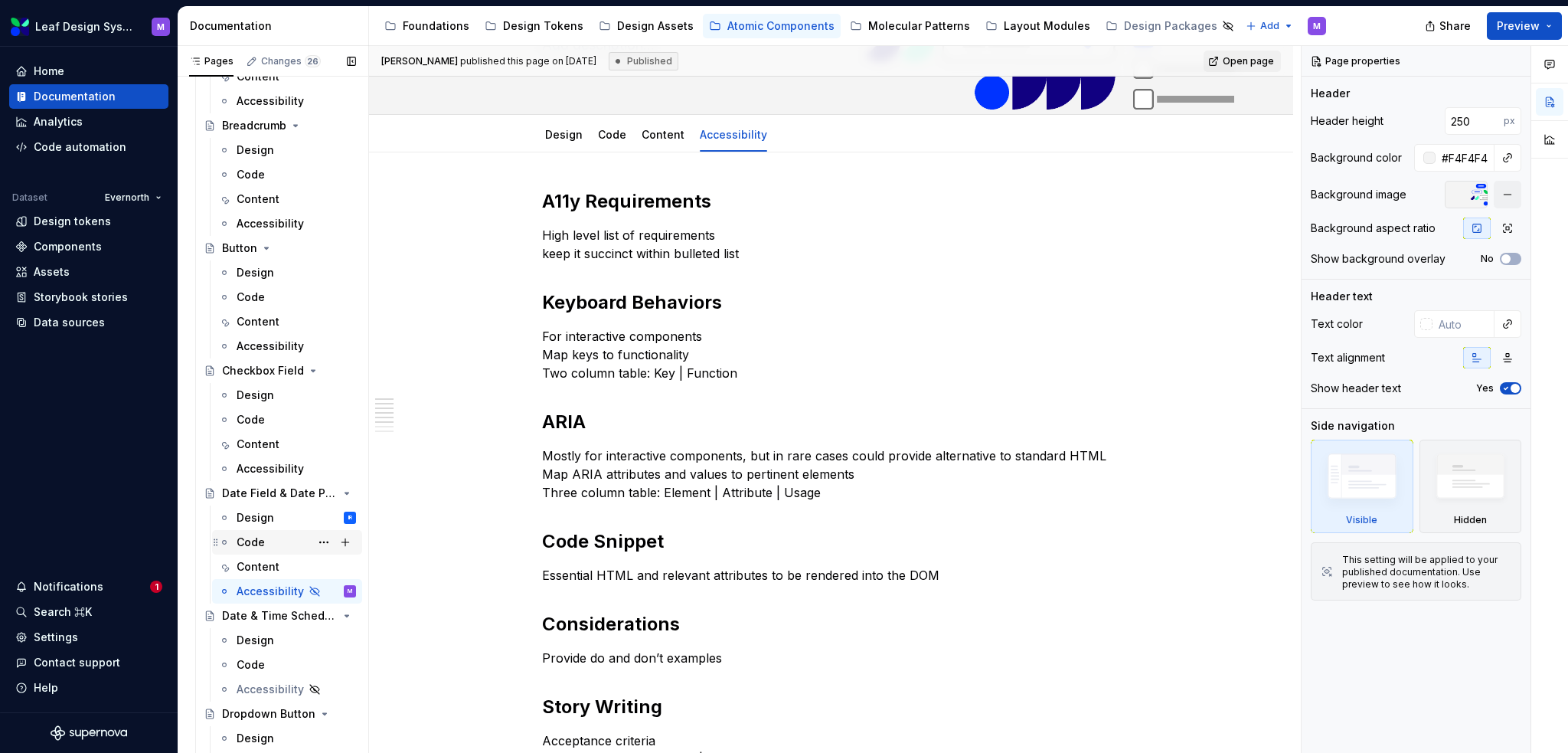 click on "Content" at bounding box center [296, 567] 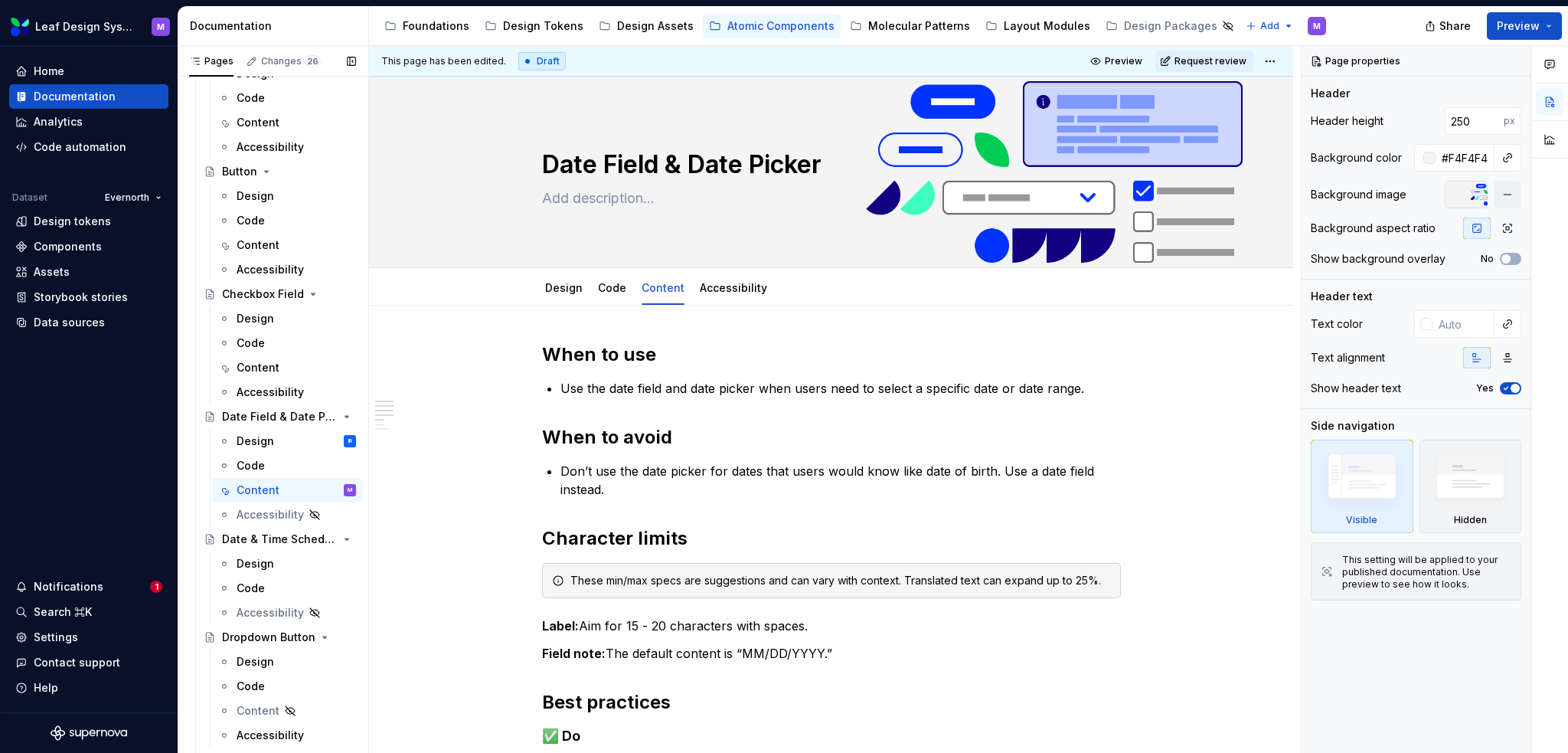 scroll, scrollTop: 0, scrollLeft: 0, axis: both 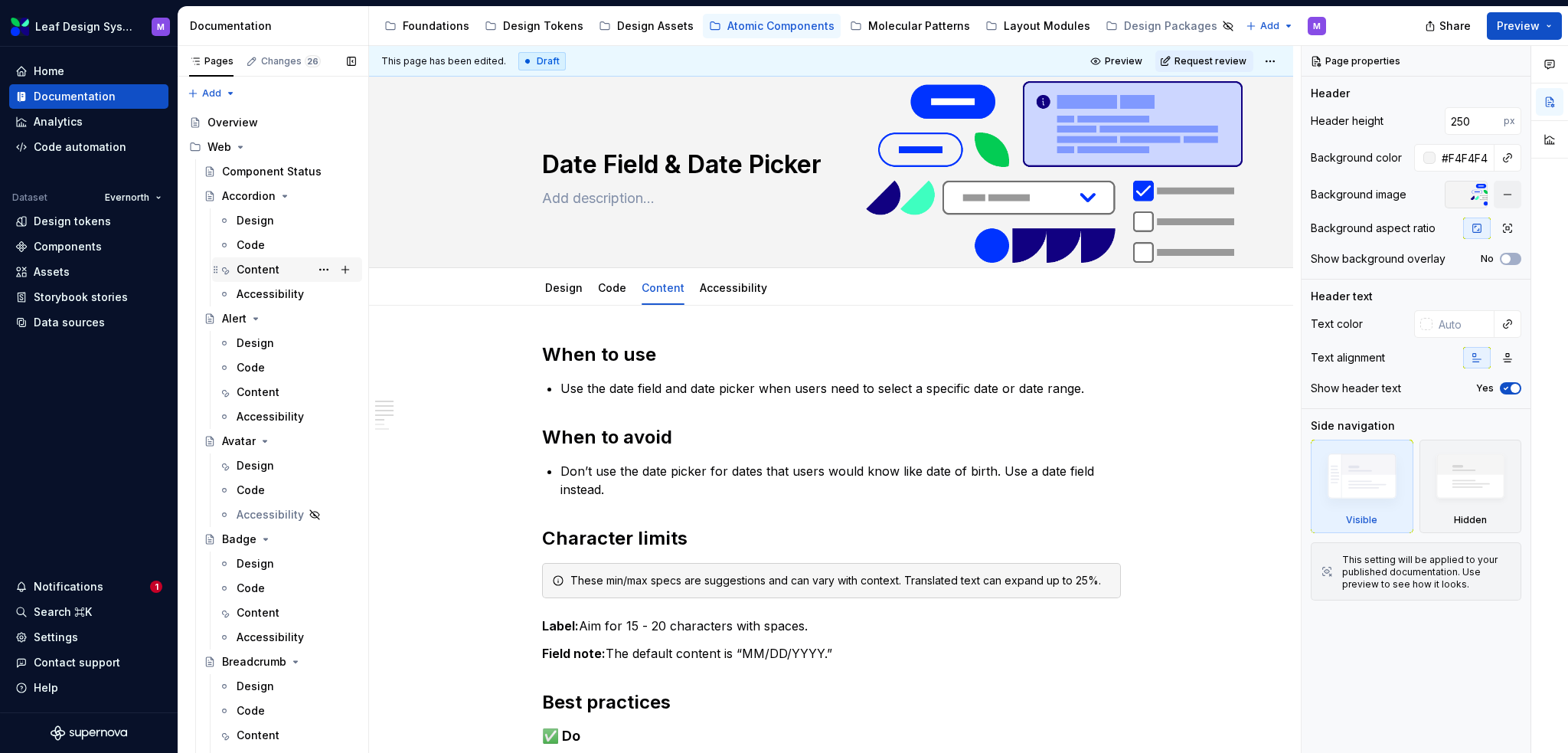 click on "Content" at bounding box center (258, 270) 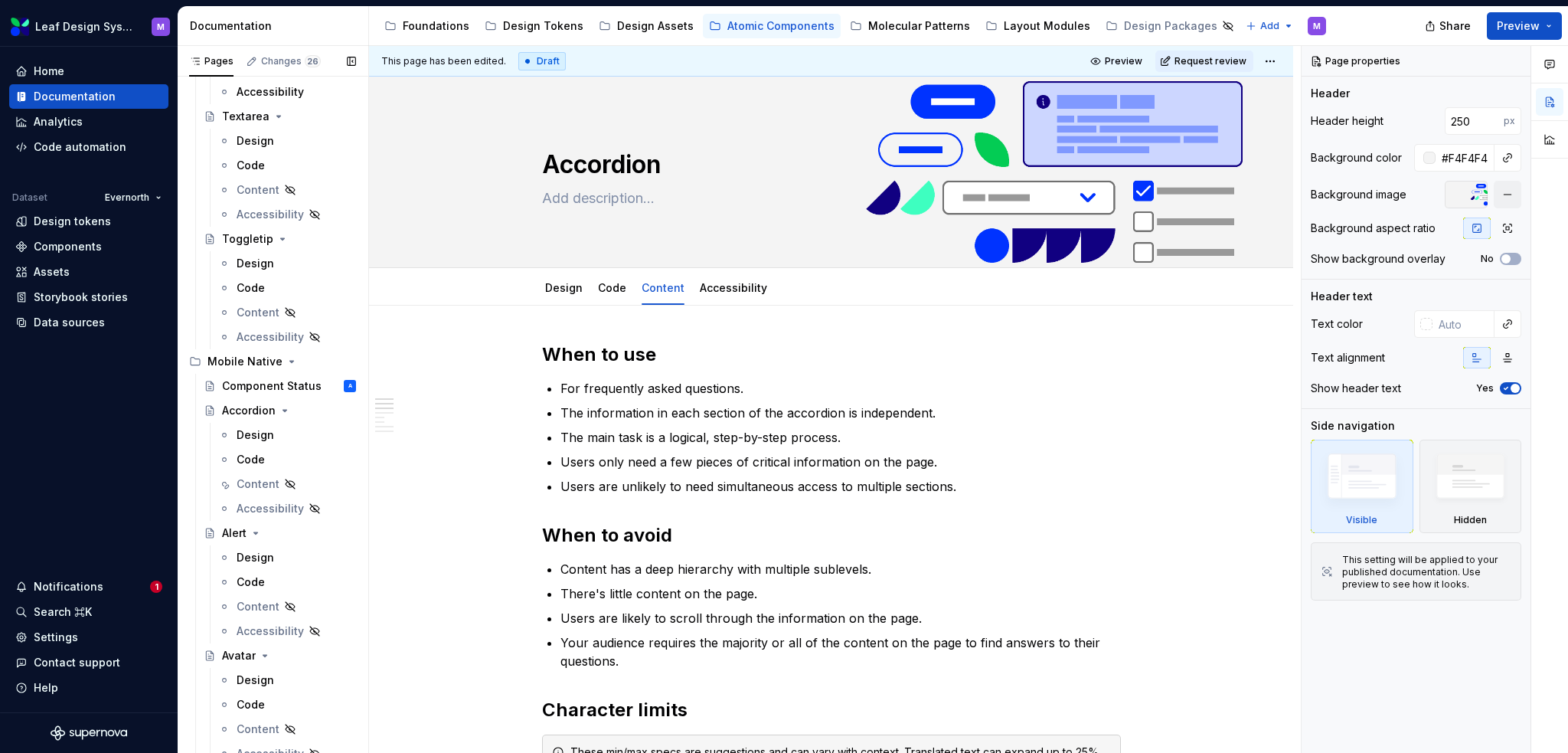 scroll, scrollTop: 3983, scrollLeft: 0, axis: vertical 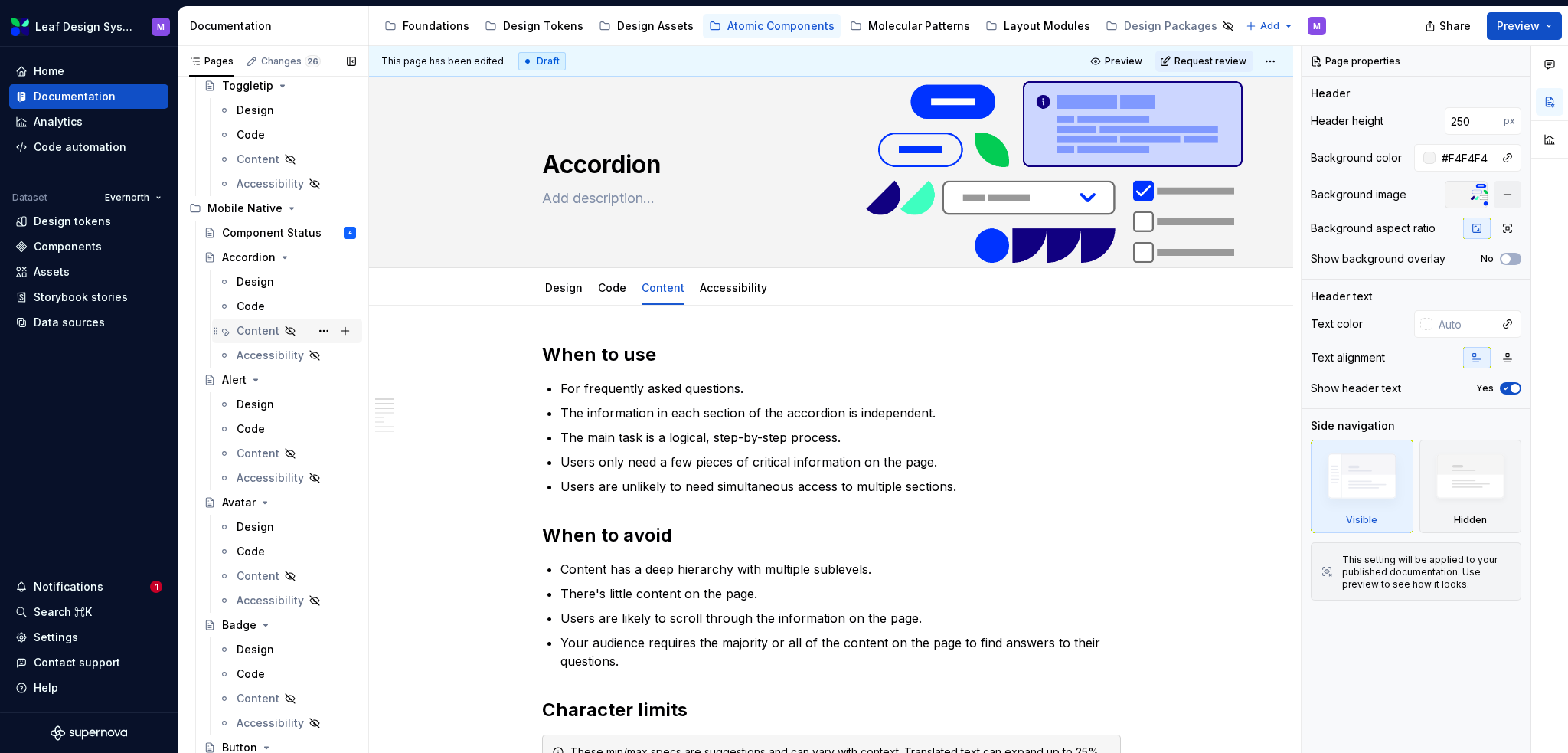 click on "Content" at bounding box center (258, 331) 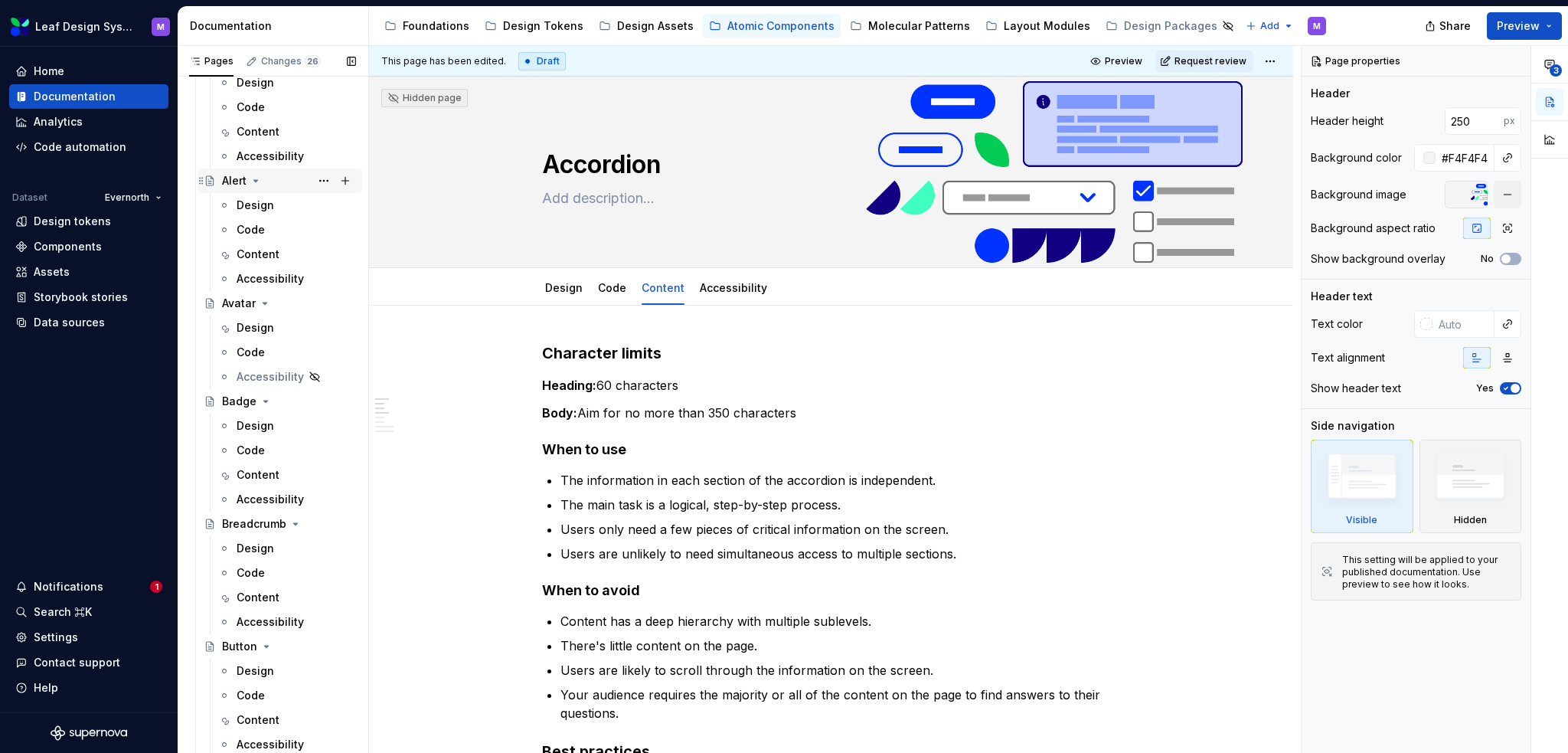 scroll, scrollTop: 0, scrollLeft: 0, axis: both 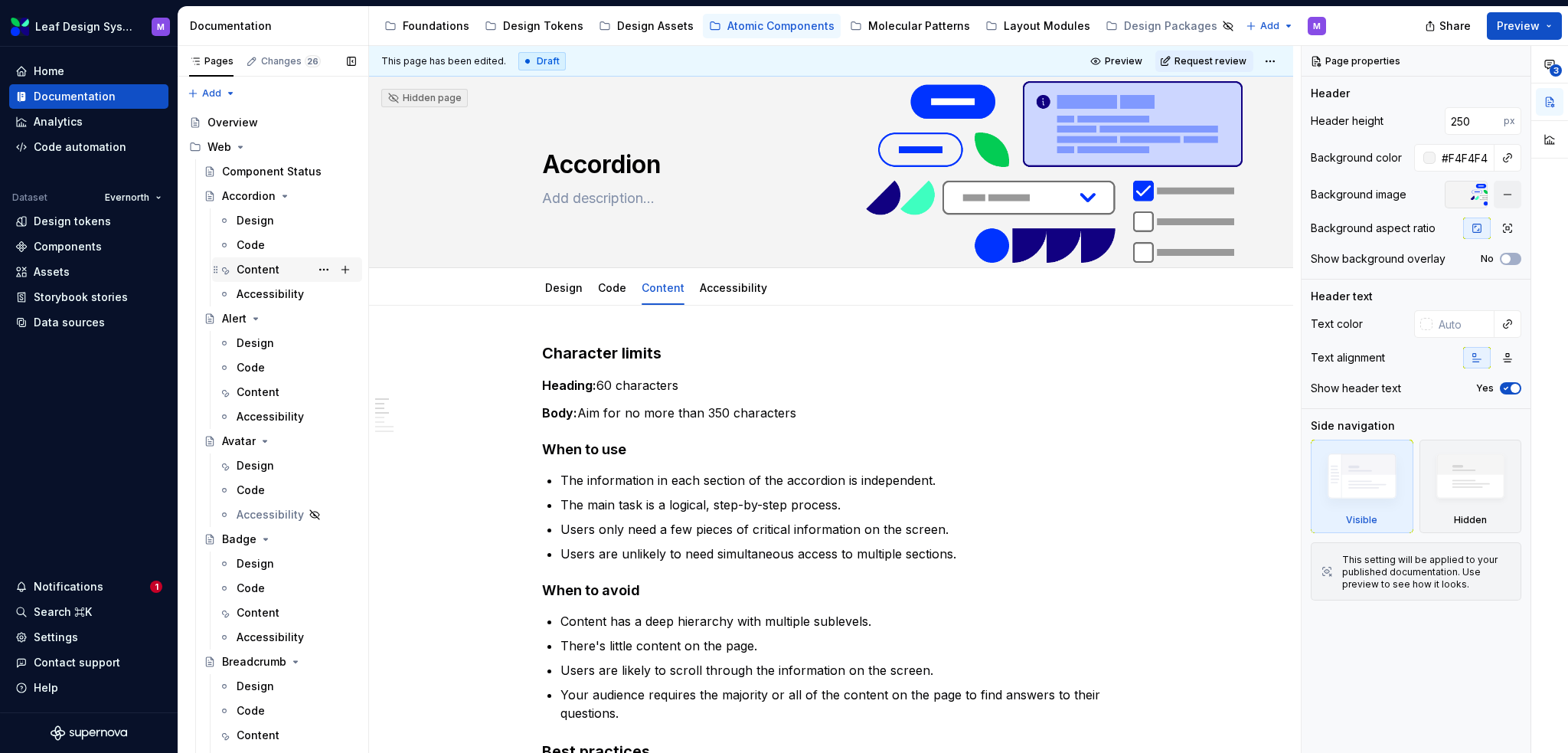 click on "Content" at bounding box center (258, 270) 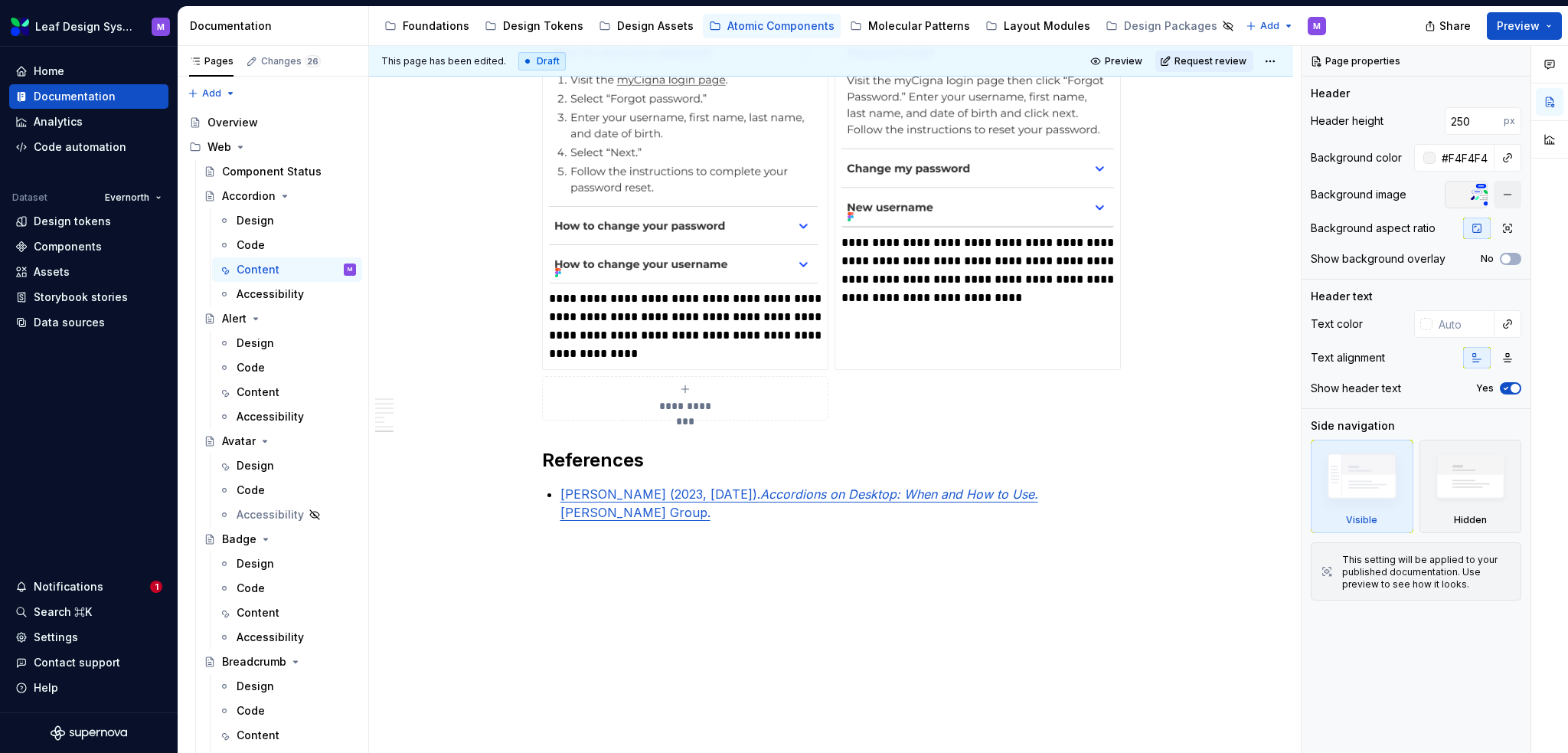 scroll, scrollTop: 1331, scrollLeft: 0, axis: vertical 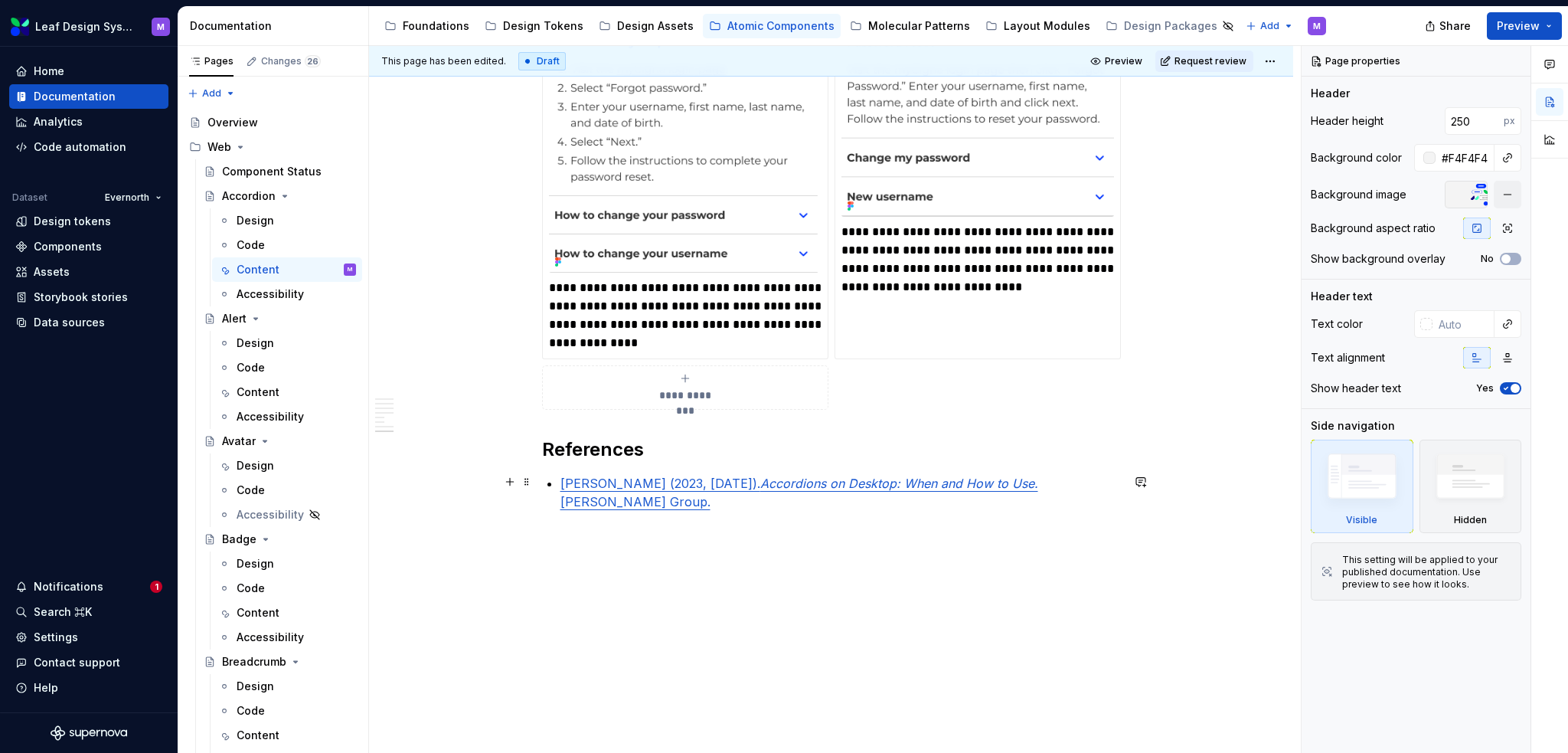 type on "*" 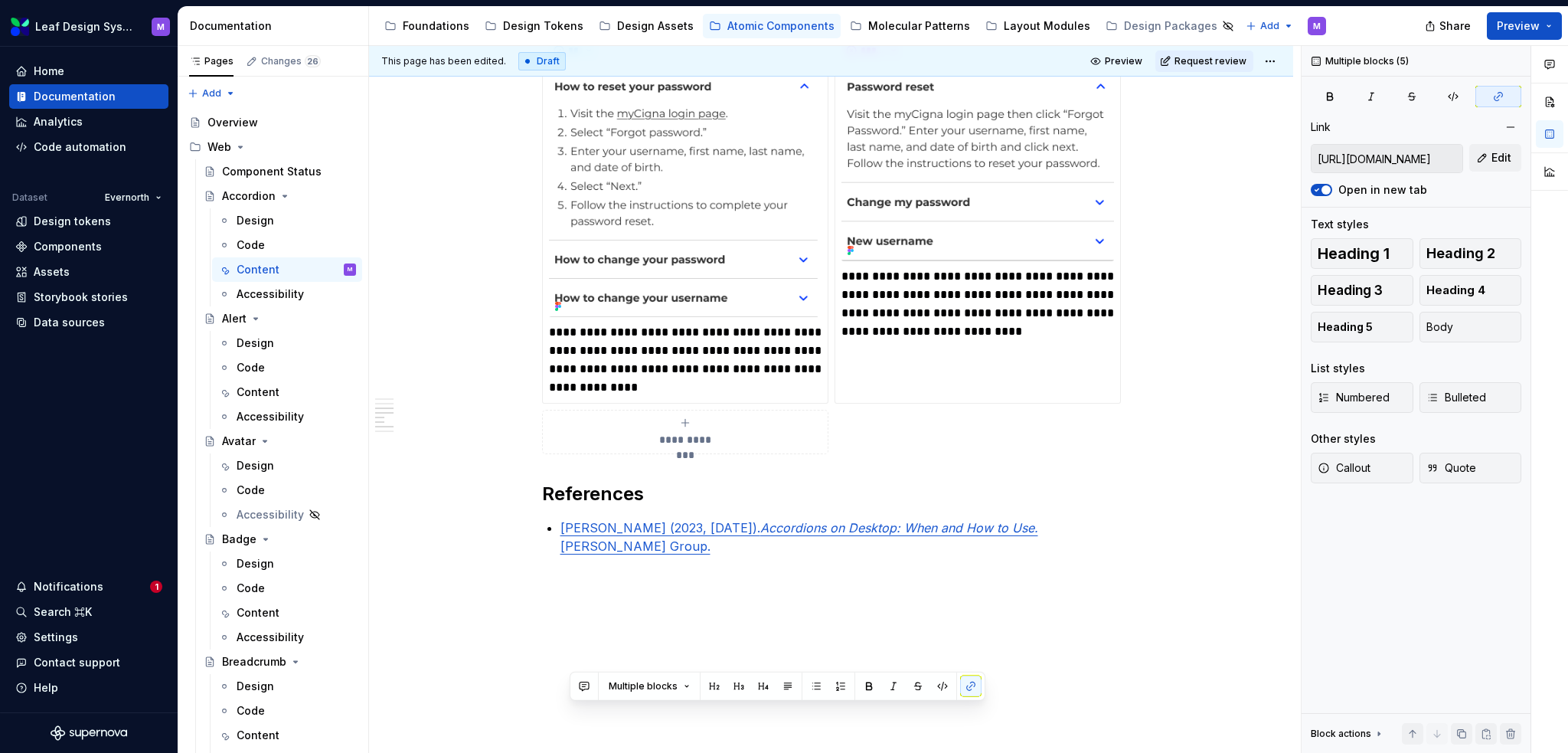 scroll, scrollTop: 251, scrollLeft: 0, axis: vertical 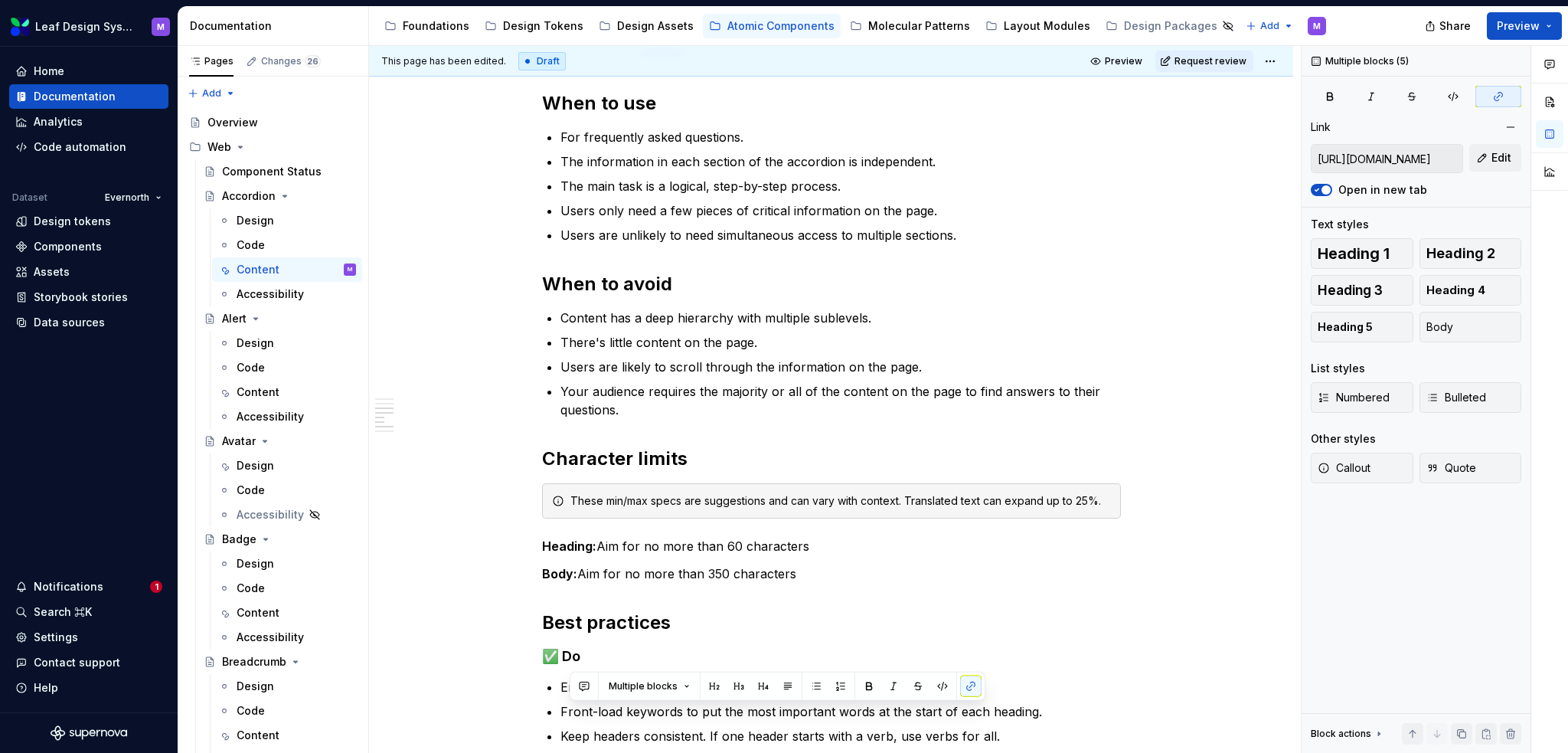 type on "Accordion / Accessibility" 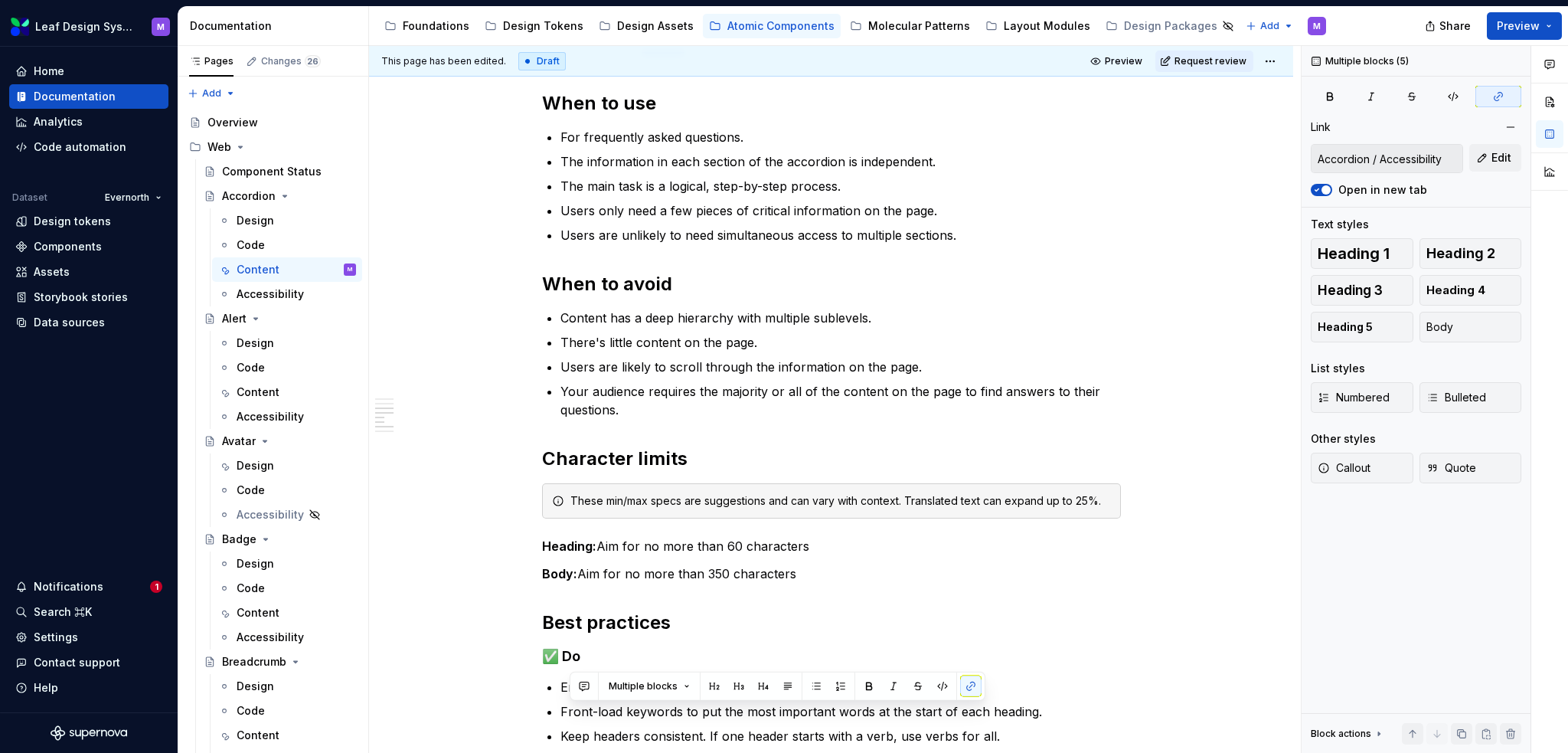 scroll, scrollTop: 0, scrollLeft: 0, axis: both 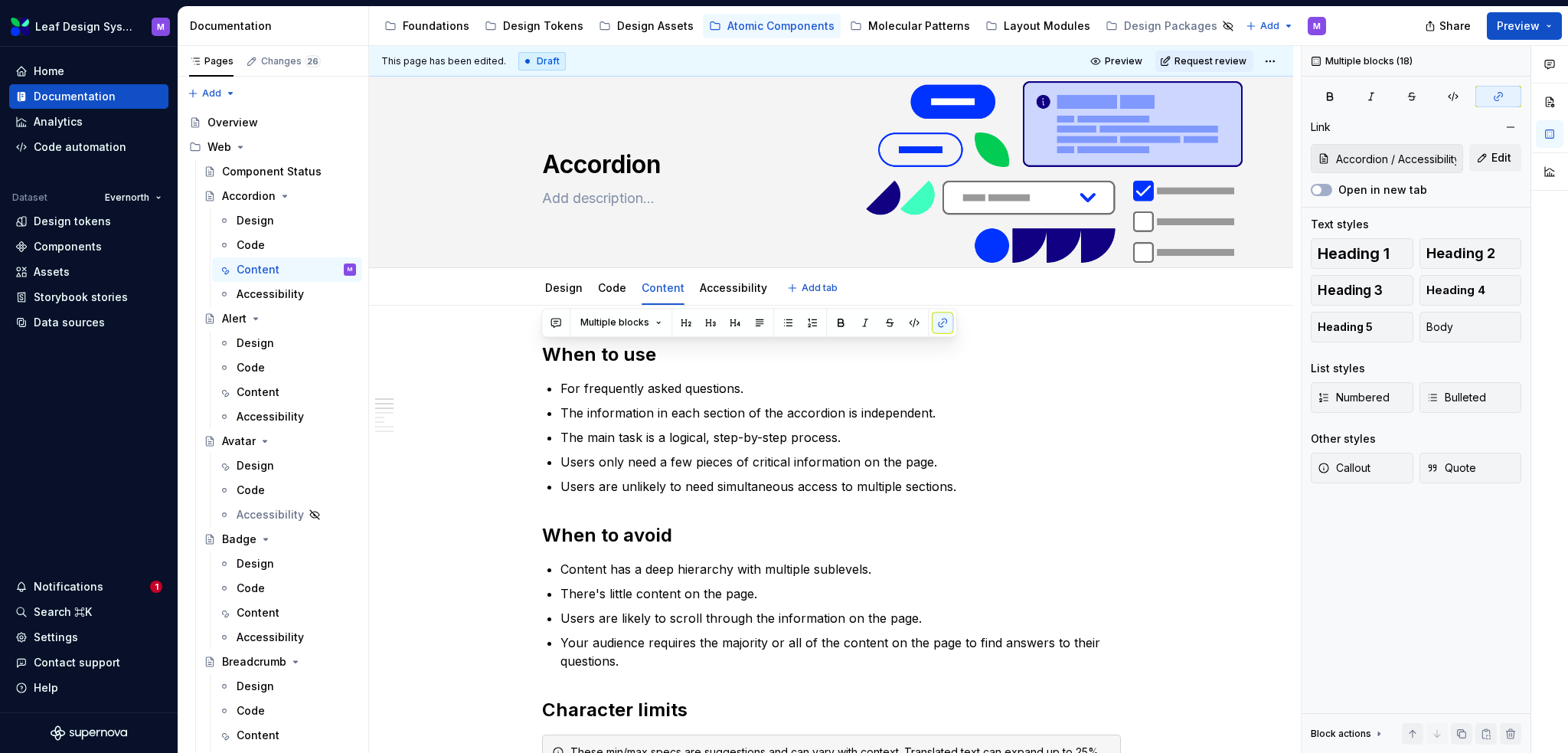 drag, startPoint x: 621, startPoint y: 501, endPoint x: 499, endPoint y: 283, distance: 249.81593 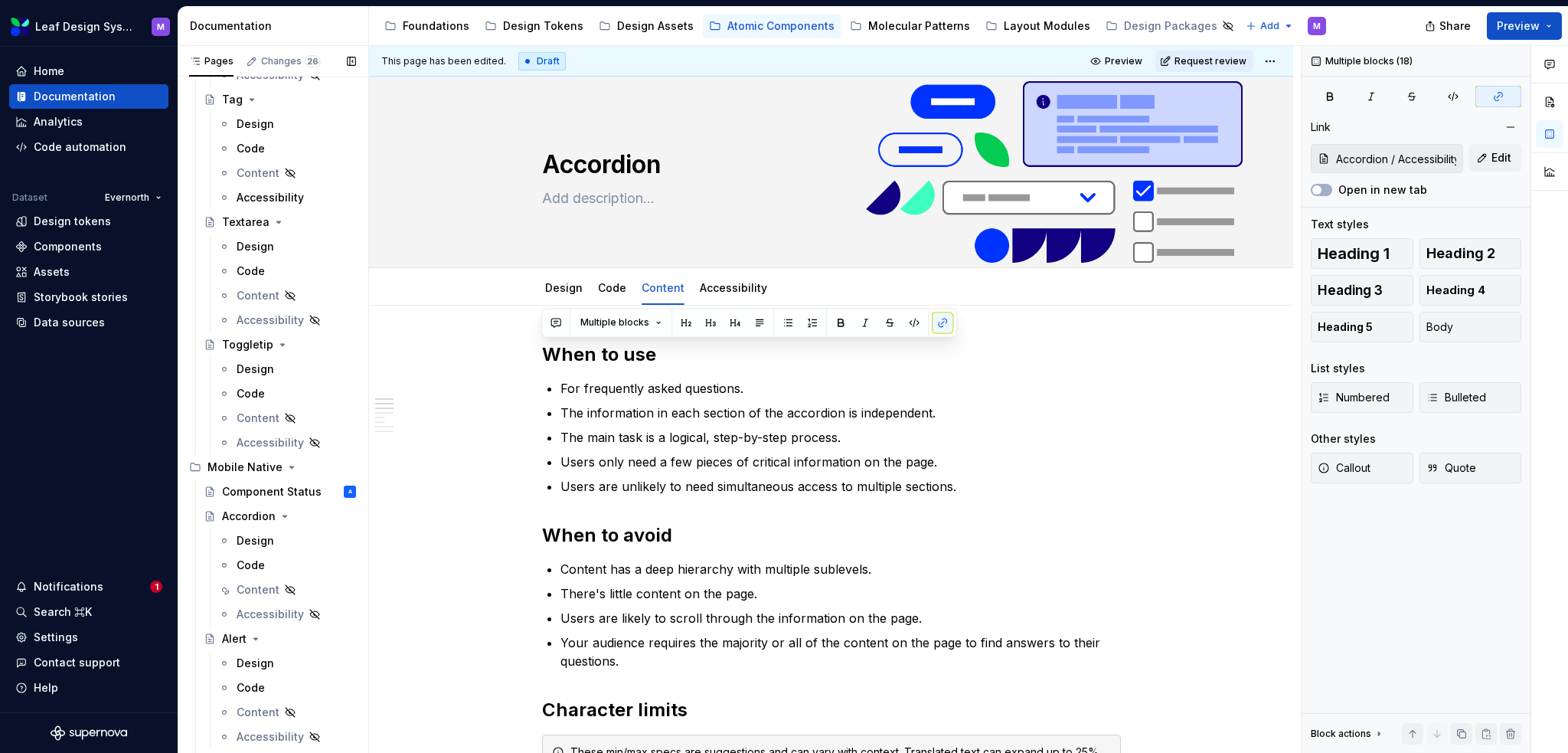scroll, scrollTop: 3907, scrollLeft: 0, axis: vertical 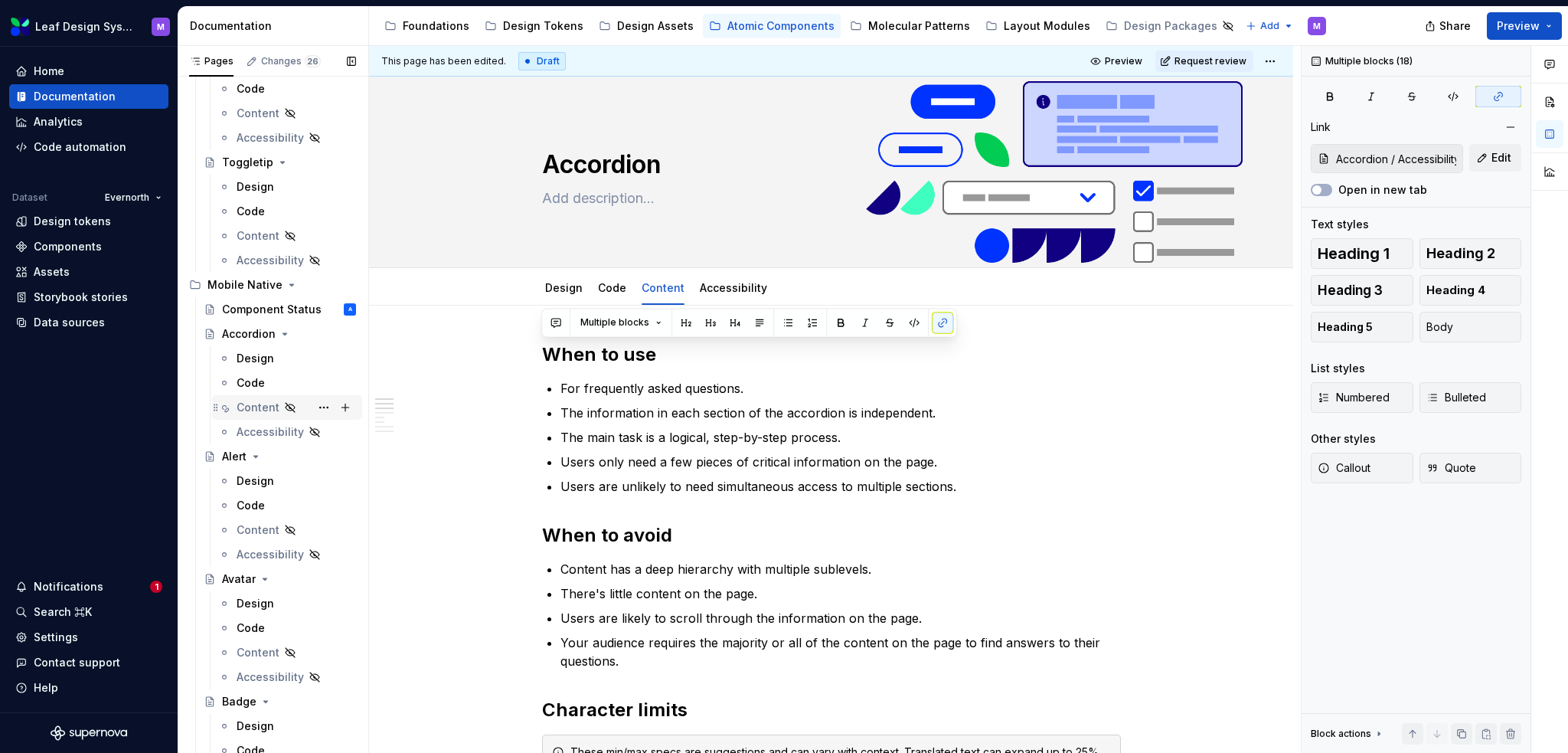 click on "Content" at bounding box center [258, 408] 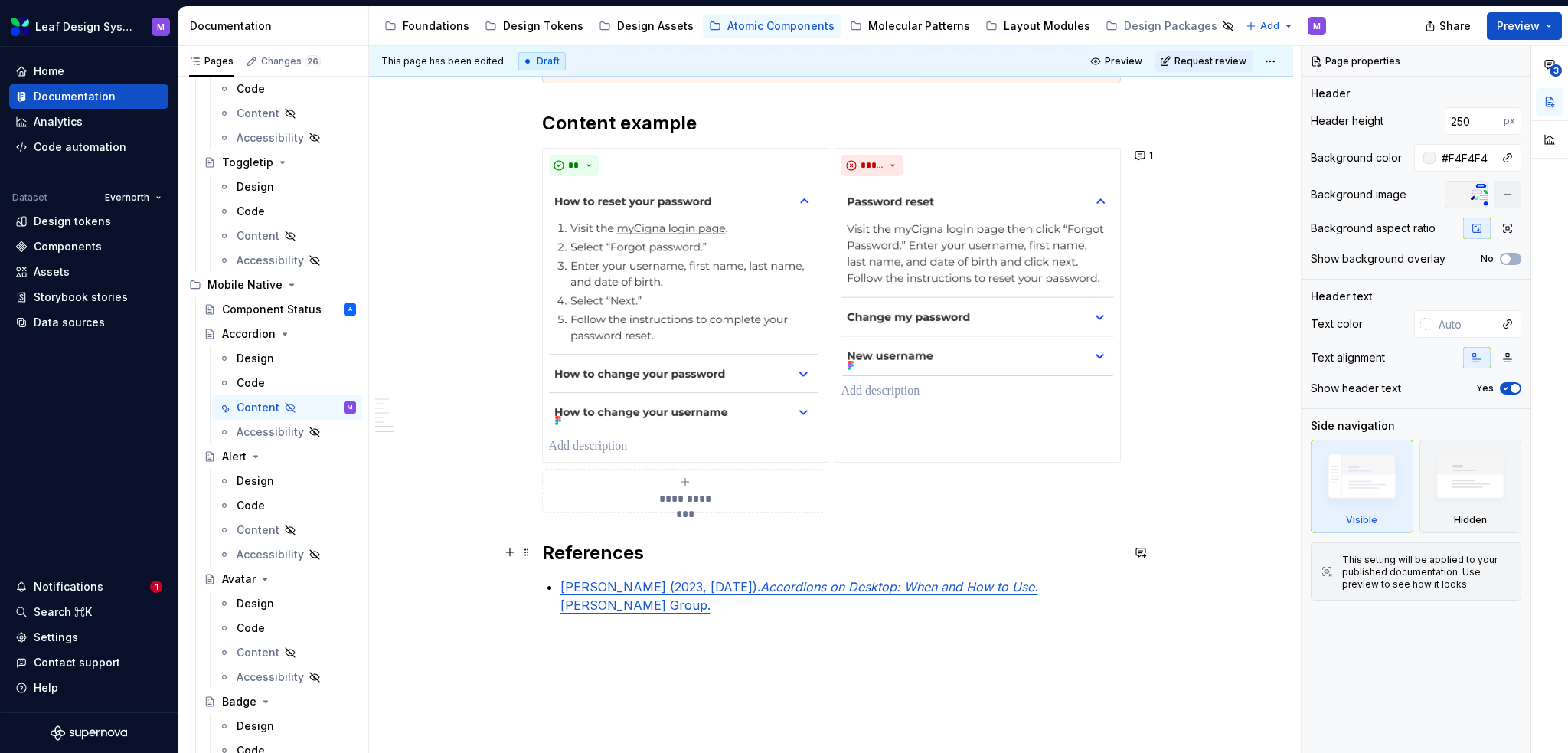 scroll, scrollTop: 1149, scrollLeft: 0, axis: vertical 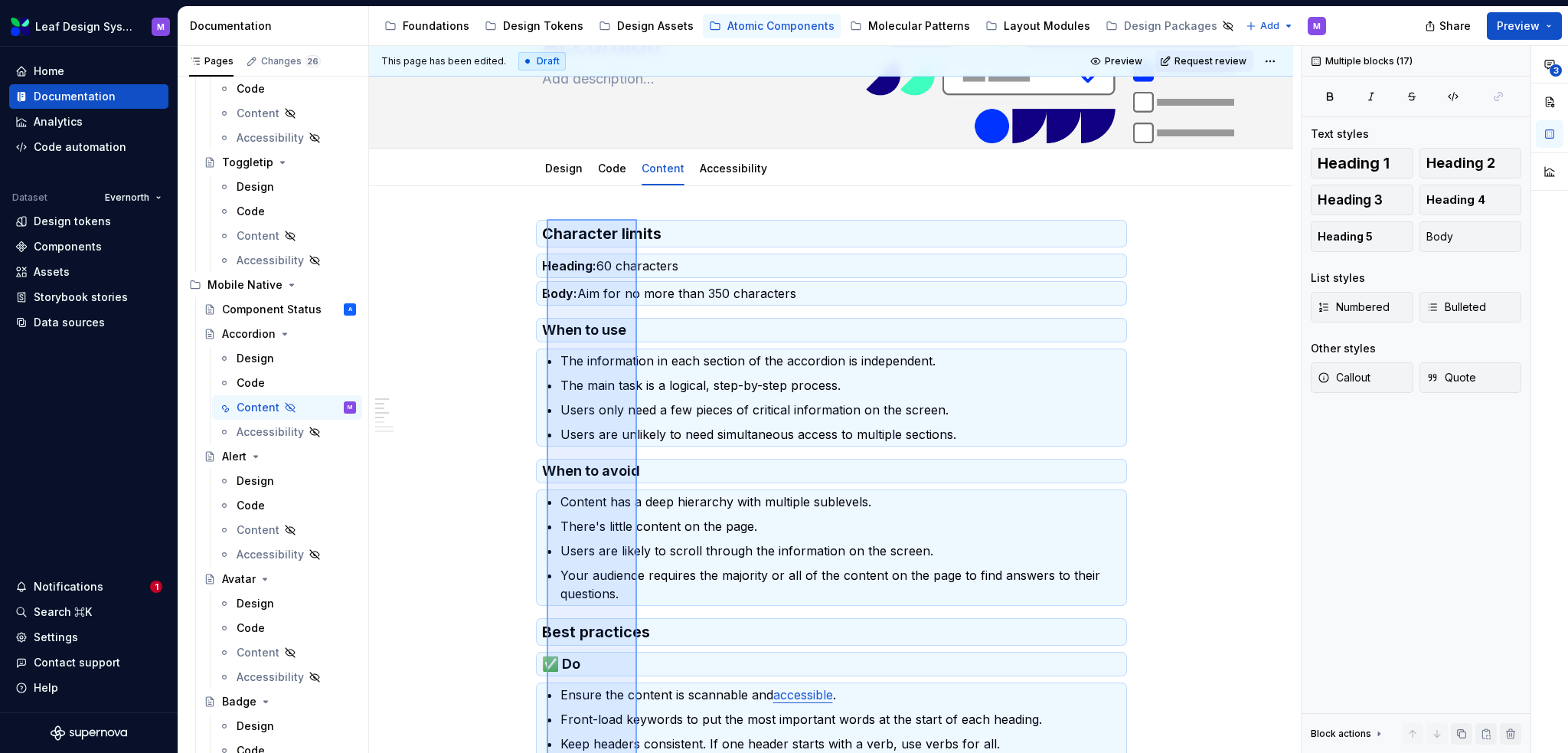 drag, startPoint x: 569, startPoint y: 218, endPoint x: 547, endPoint y: 231, distance: 25.55386 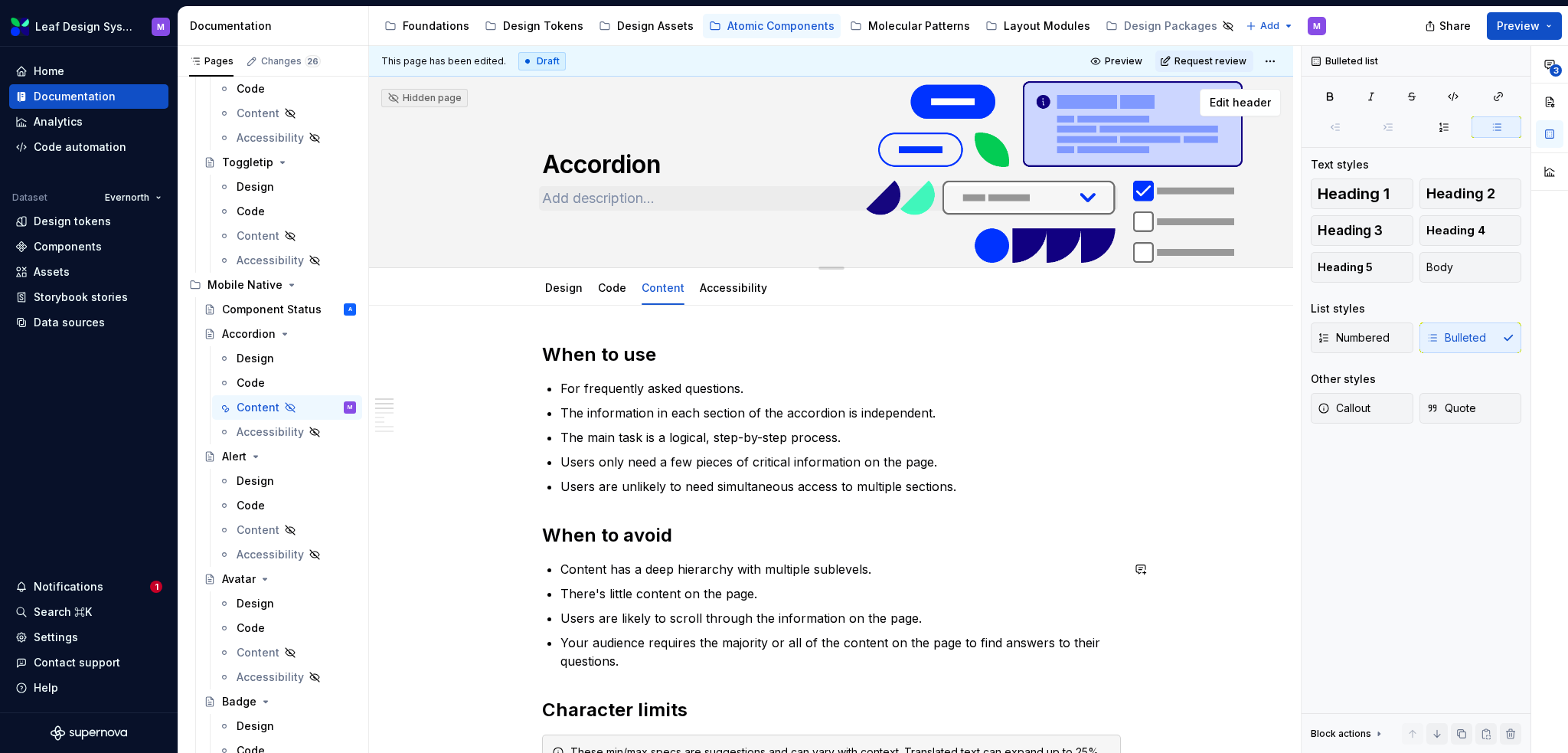 scroll, scrollTop: 0, scrollLeft: 0, axis: both 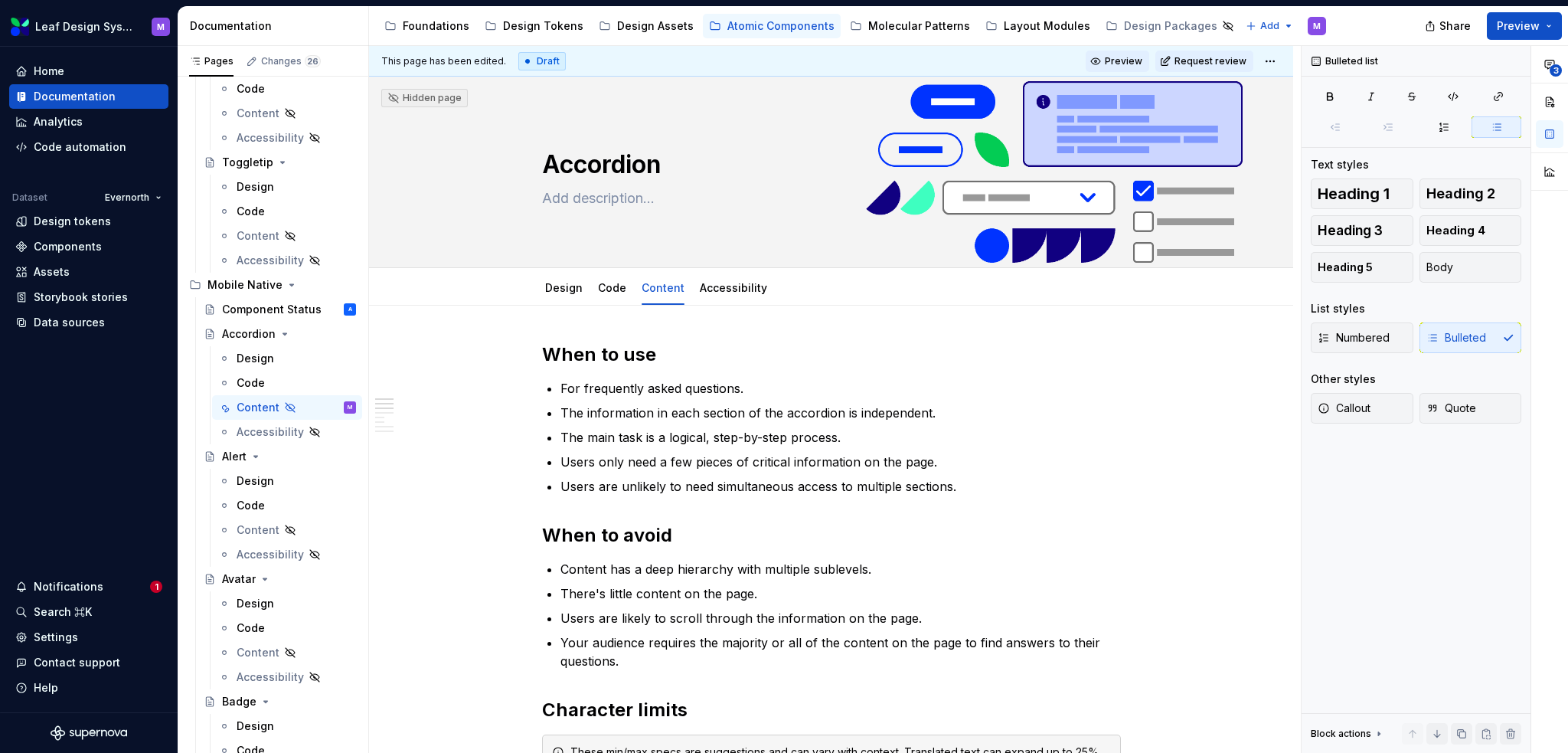 click on "Preview" at bounding box center (1117, 61) 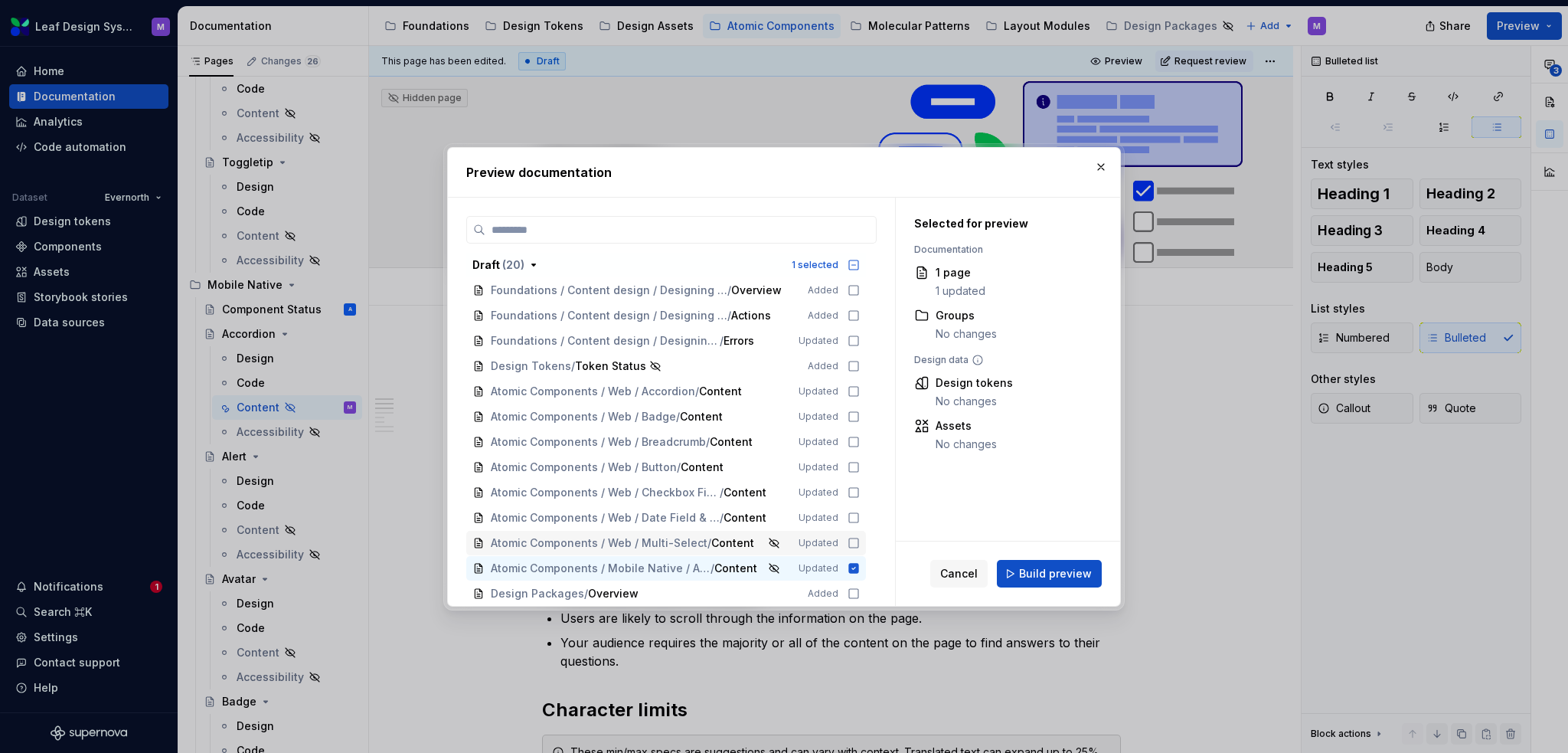 scroll, scrollTop: 668, scrollLeft: 0, axis: vertical 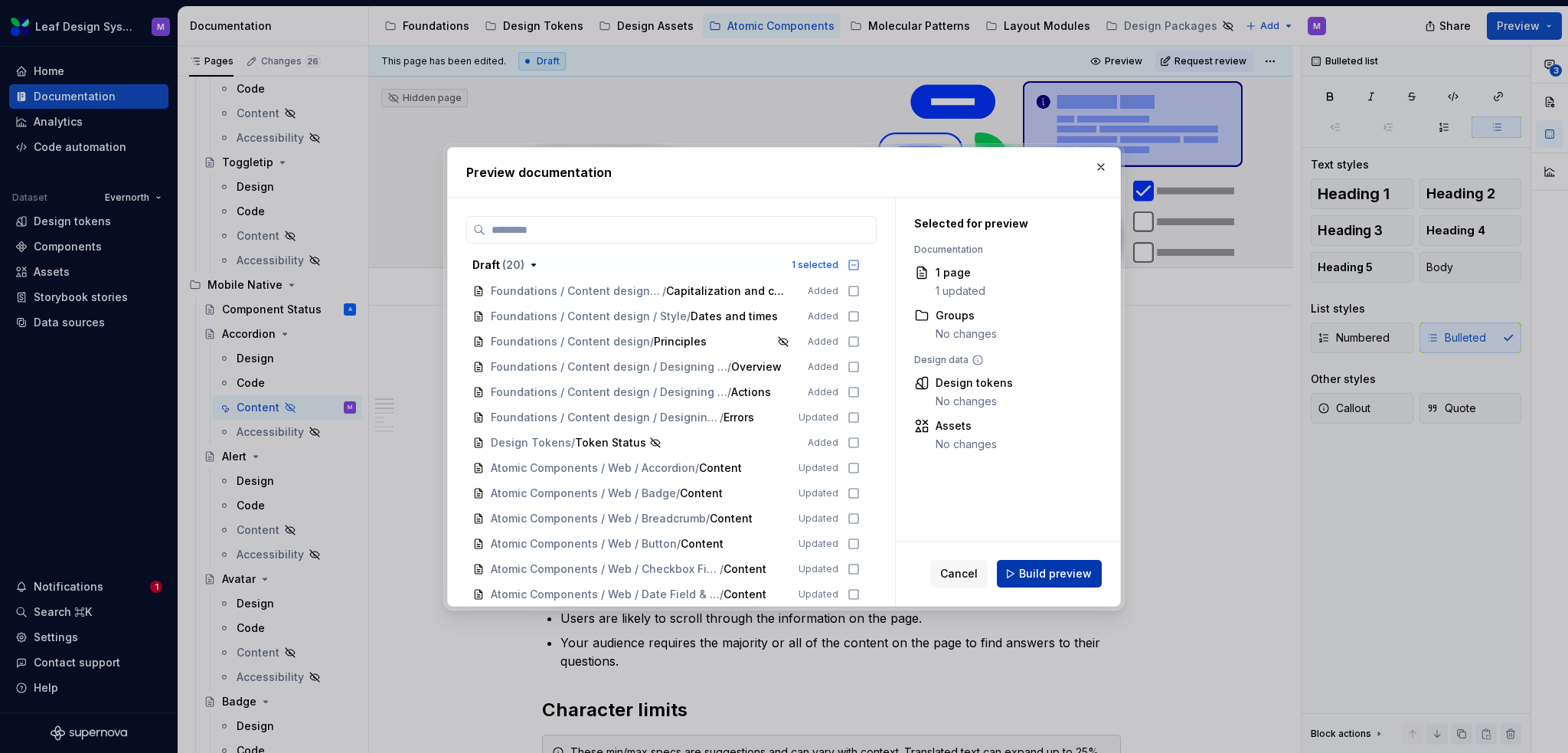click on "Build preview" at bounding box center (1055, 574) 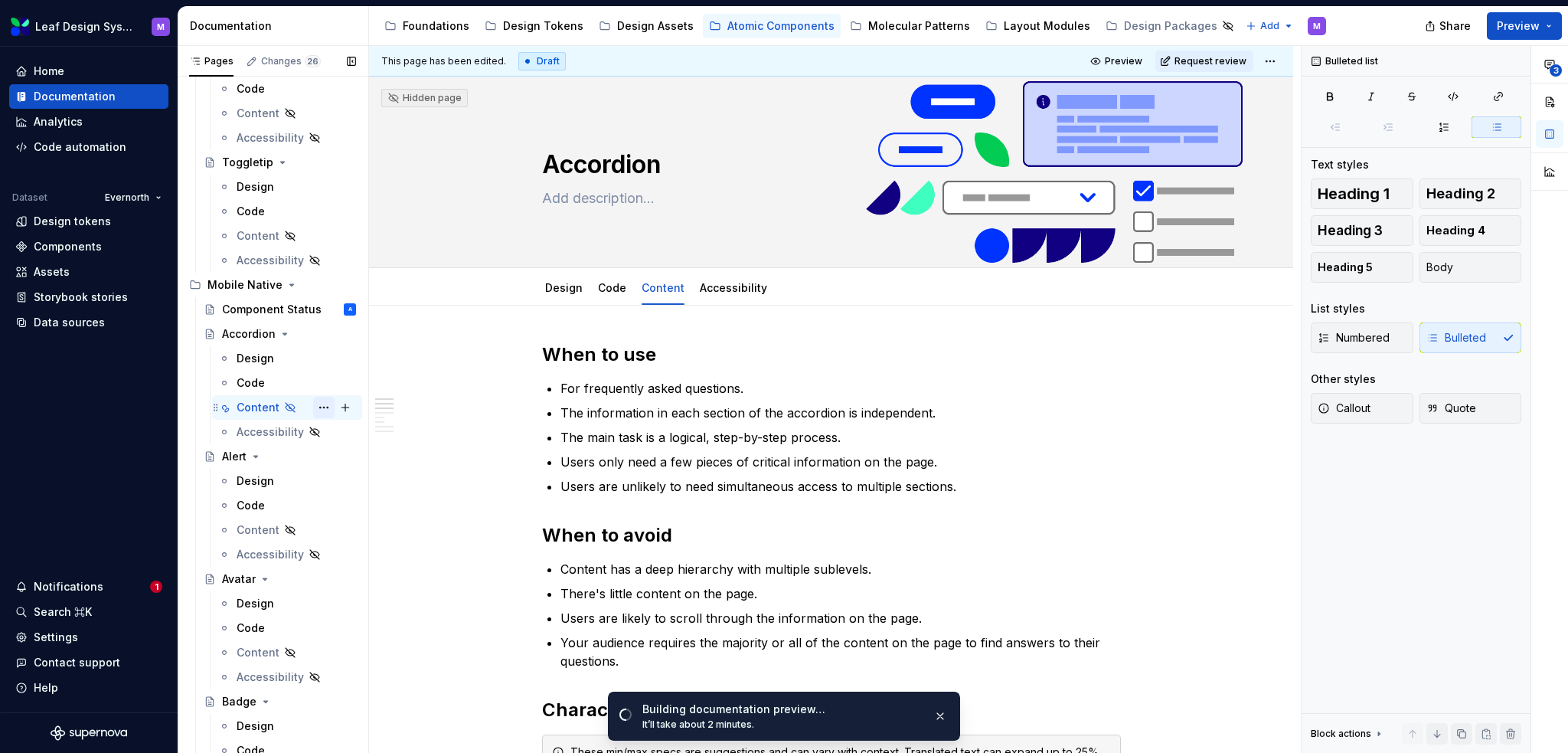 click at bounding box center [324, 408] 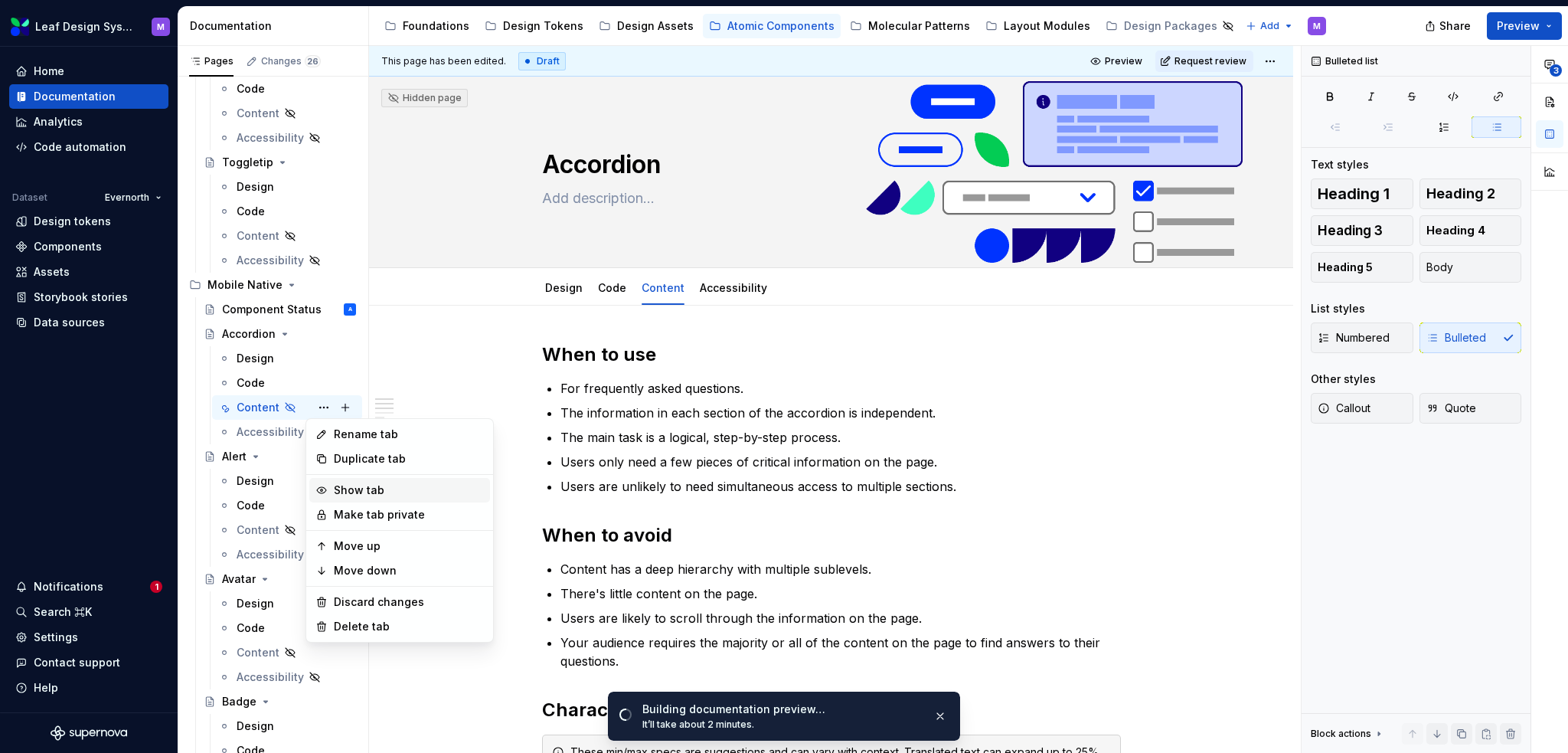 click on "Show tab" at bounding box center [409, 490] 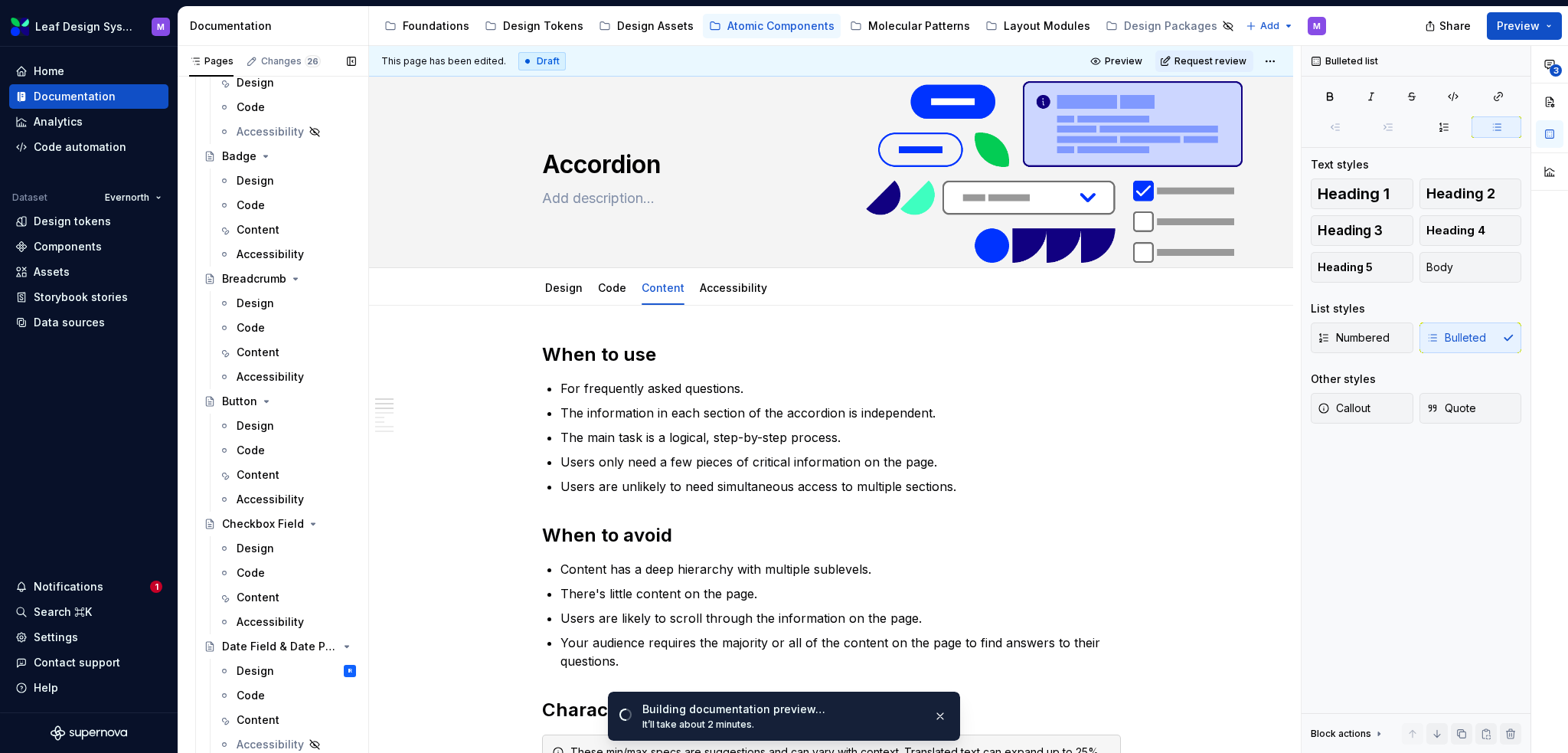 scroll, scrollTop: 0, scrollLeft: 0, axis: both 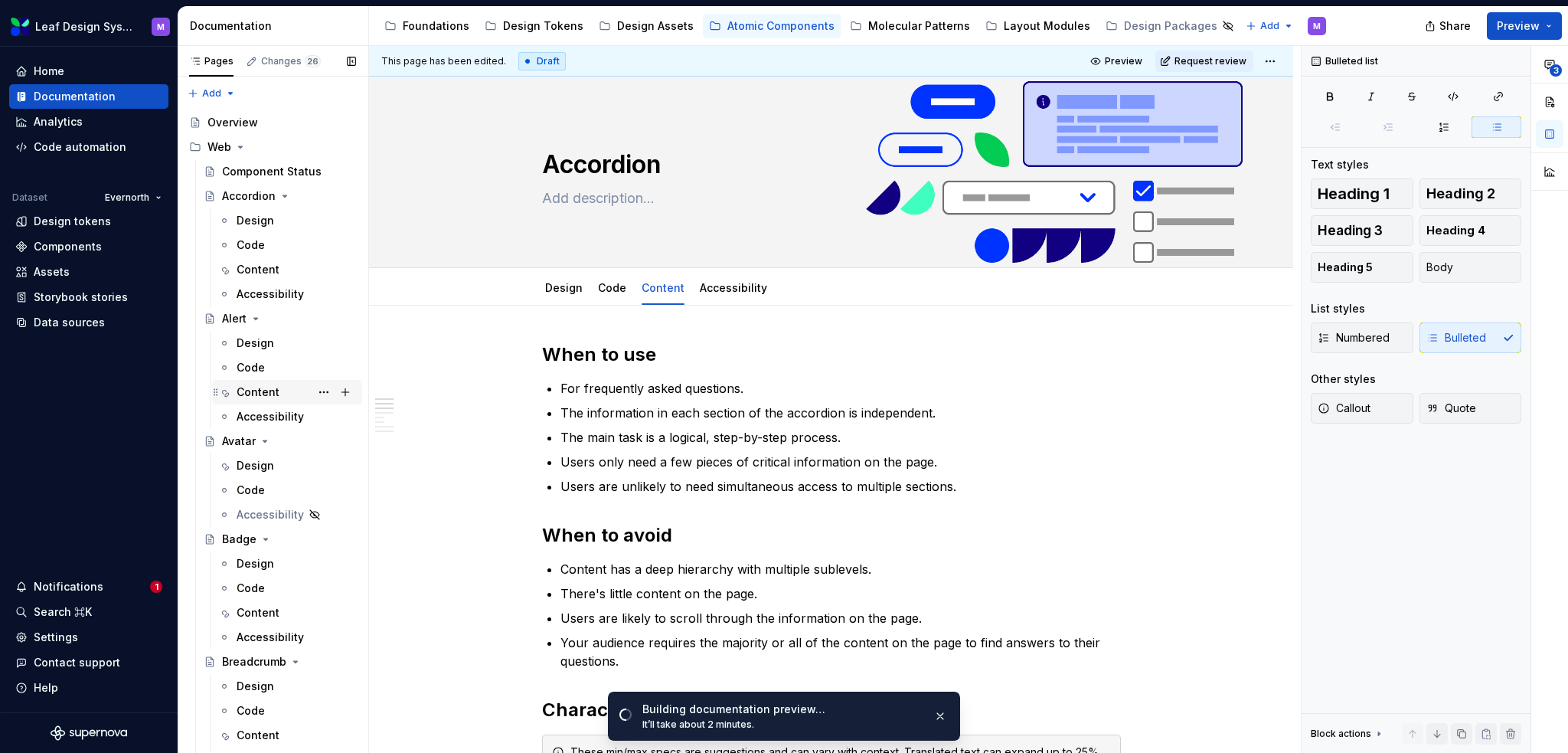click on "Content" at bounding box center (258, 392) 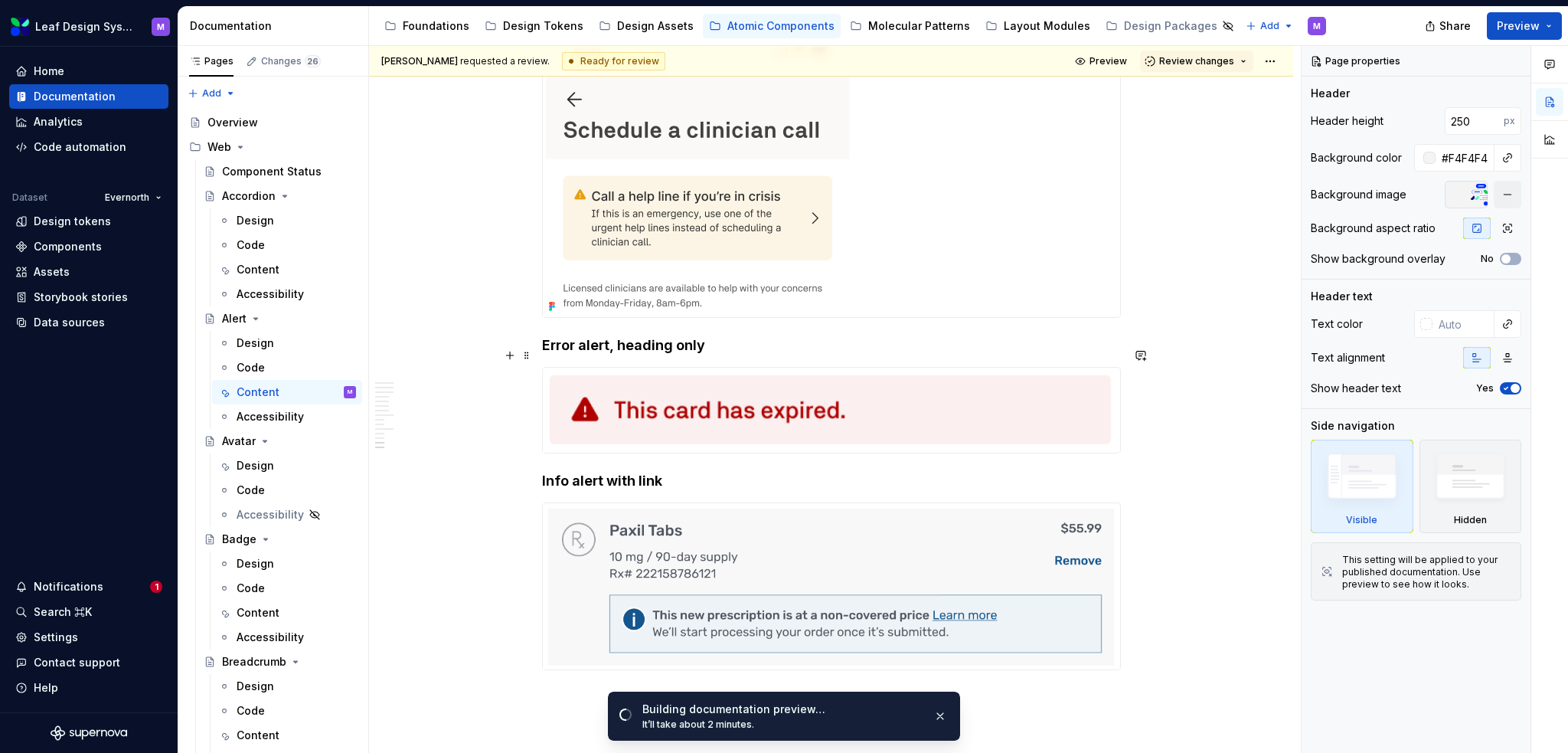 scroll, scrollTop: 2745, scrollLeft: 0, axis: vertical 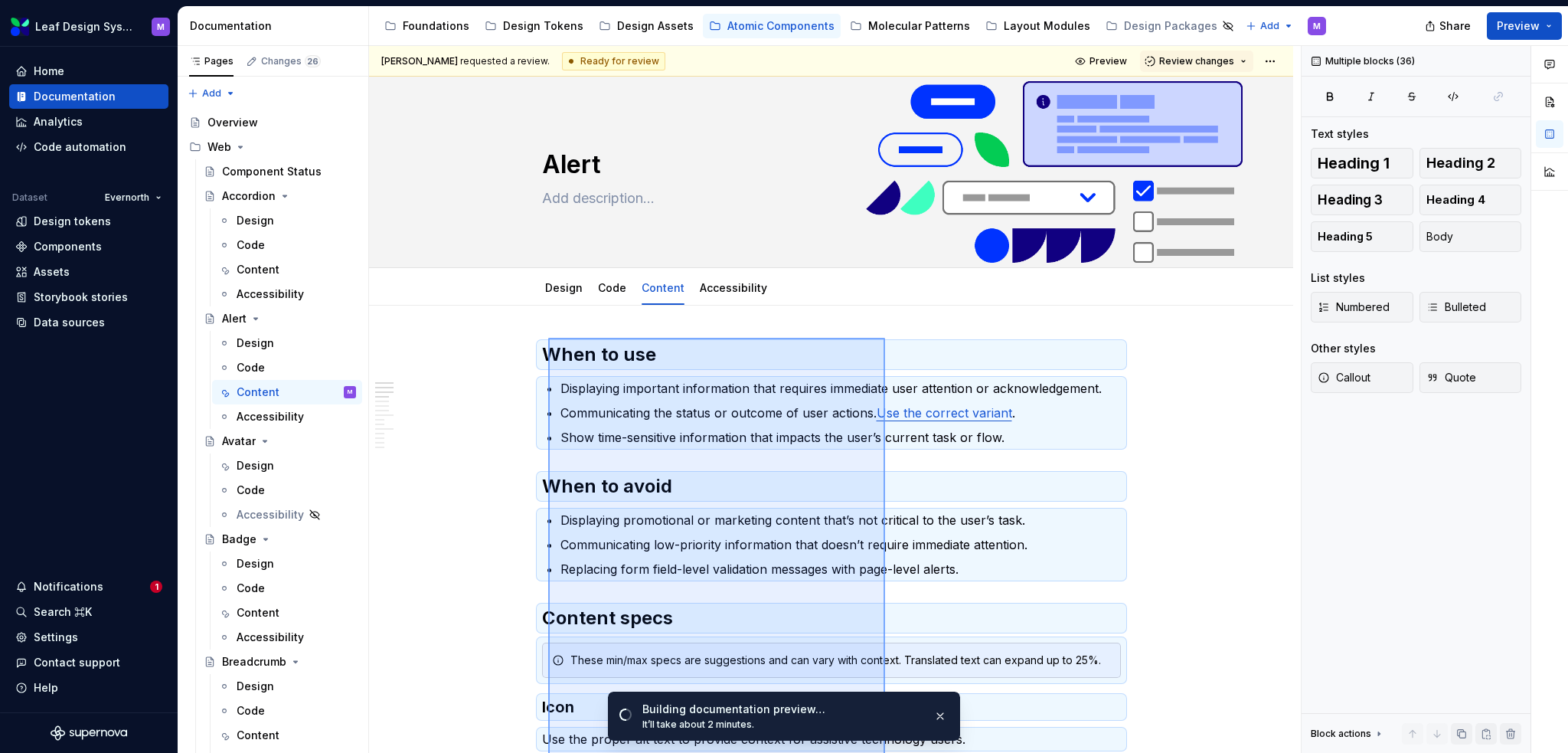 drag, startPoint x: 791, startPoint y: 411, endPoint x: 548, endPoint y: 338, distance: 253.7282 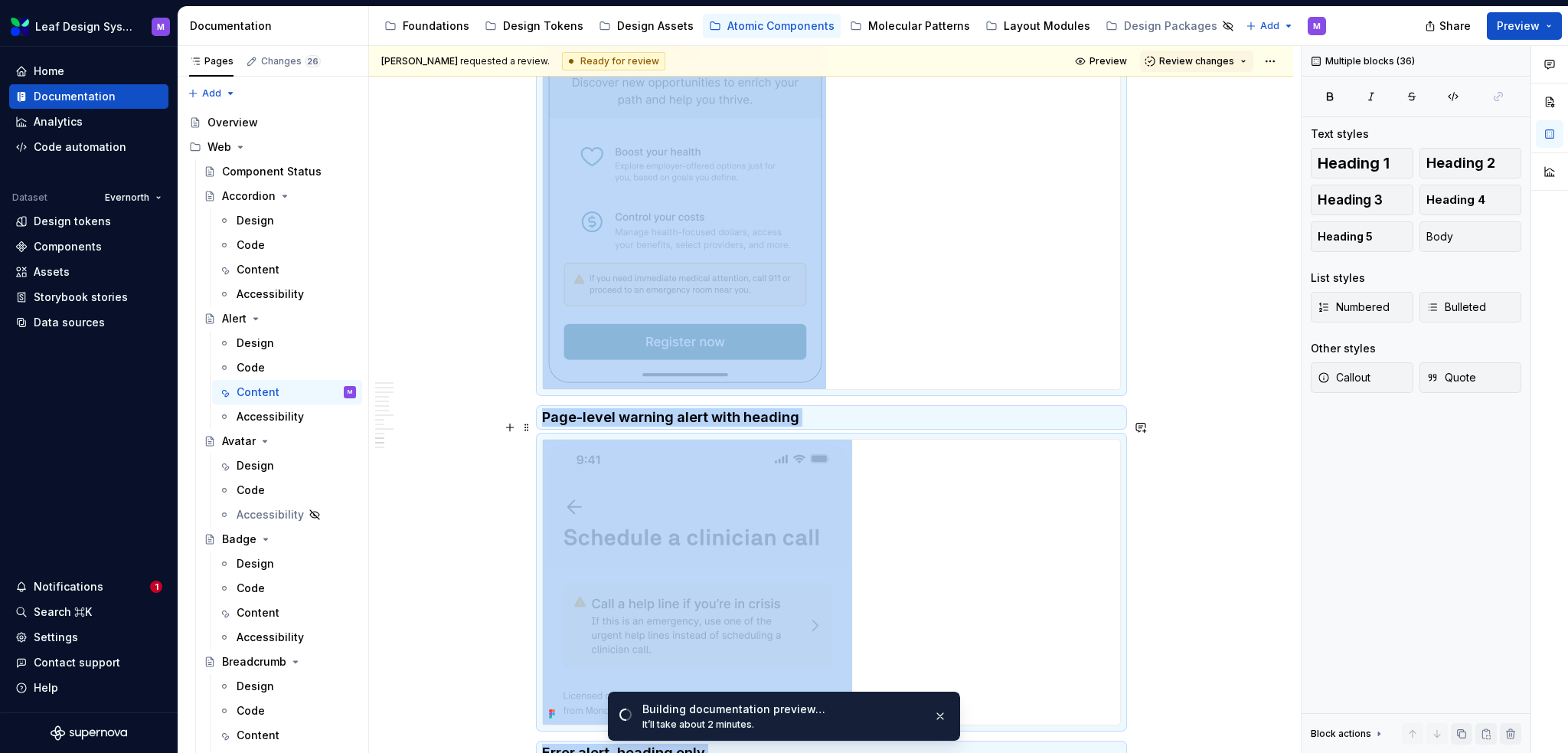 scroll, scrollTop: 2195, scrollLeft: 0, axis: vertical 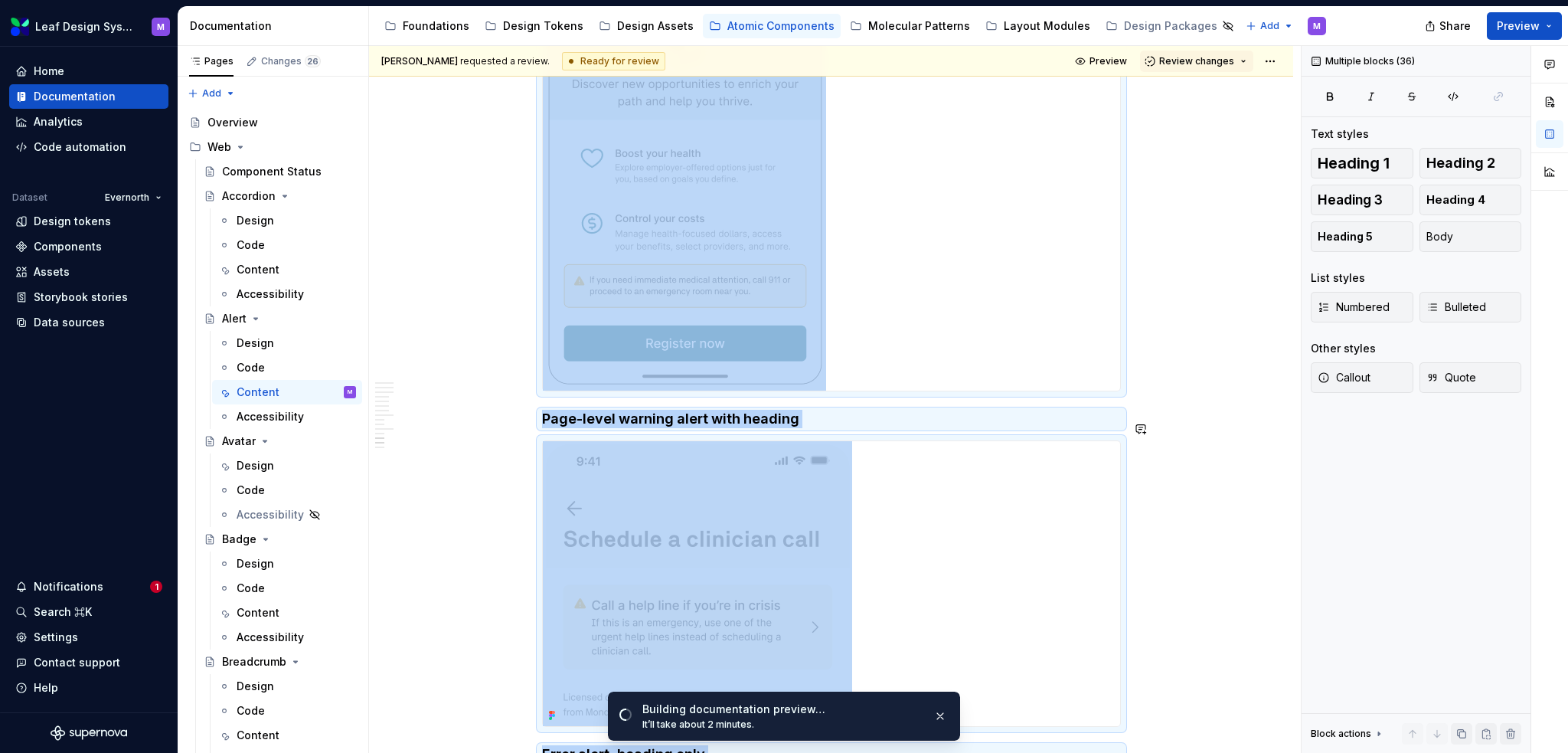 copy on "Lore ip dol Sitametcon adipiscin elitseddoei temp incididu utlaboree dolo magnaaliq en adminimveniamqu. Nostrudexerci ull labori ni aliquip ex eaco consequ.  Dui aut irurein reprehe . Volu veli-essecillu fugiatnulla pari excepte sin occa’c nonproi sunt cu quio. Dese mo animi Estlaborum perspiciati un omnisiste natuser volu’a dol laudanti to rem aper’e ipsa. Quaeabilloinv ver-quasiarc beataevitae dict expli’n enimips quiavolup aspernatu. Autoditfu cons magni-dolor eosratione sequines nequ porr-quisq dolore. Adipisc numqu Eiusm tem/inc magna qua etiamminuss nob eli opti cumq nihilim. Quoplaceat face pos assume re te 50%. Aute Qui off debiti rer nece sa eveniet volupta rep recusanda itaqueearu hicte. Sapient, Dele, rei Volupta maioresa: “Perferend Doloribusas” Repel minimnos: “Exerc Ullamco” Suscipitlabo aliquidc: “Consequ Quidma Molliti molestia: “Harumquidemr Facilis” Expedit distinct: “Namlibe Tempo” Cumsolu Nob eligendiop: 82 Cum nihil: 2 Imp minusquo maxi Place facerepossi omnisl ips dolorsi am c adipisc..." 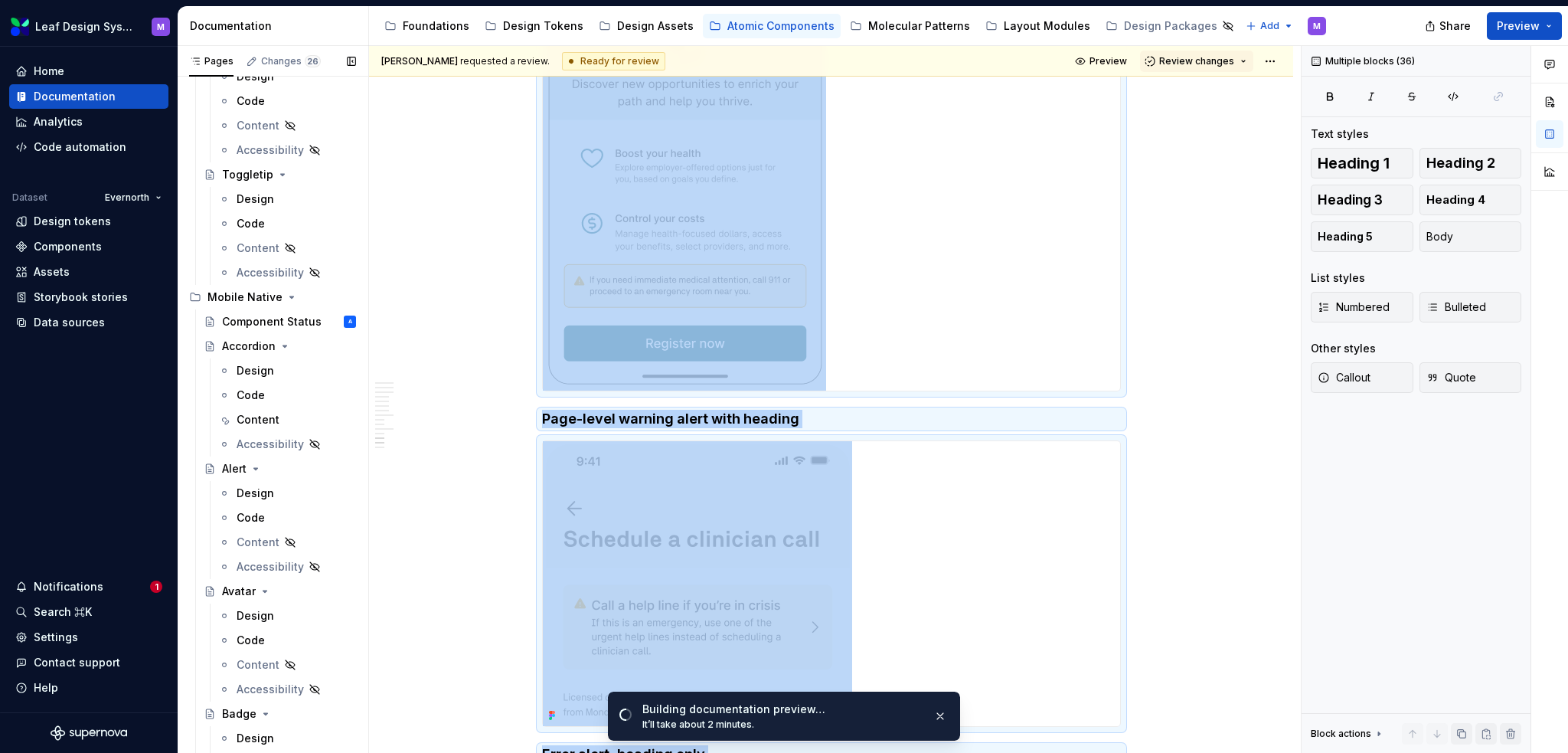 scroll, scrollTop: 4060, scrollLeft: 0, axis: vertical 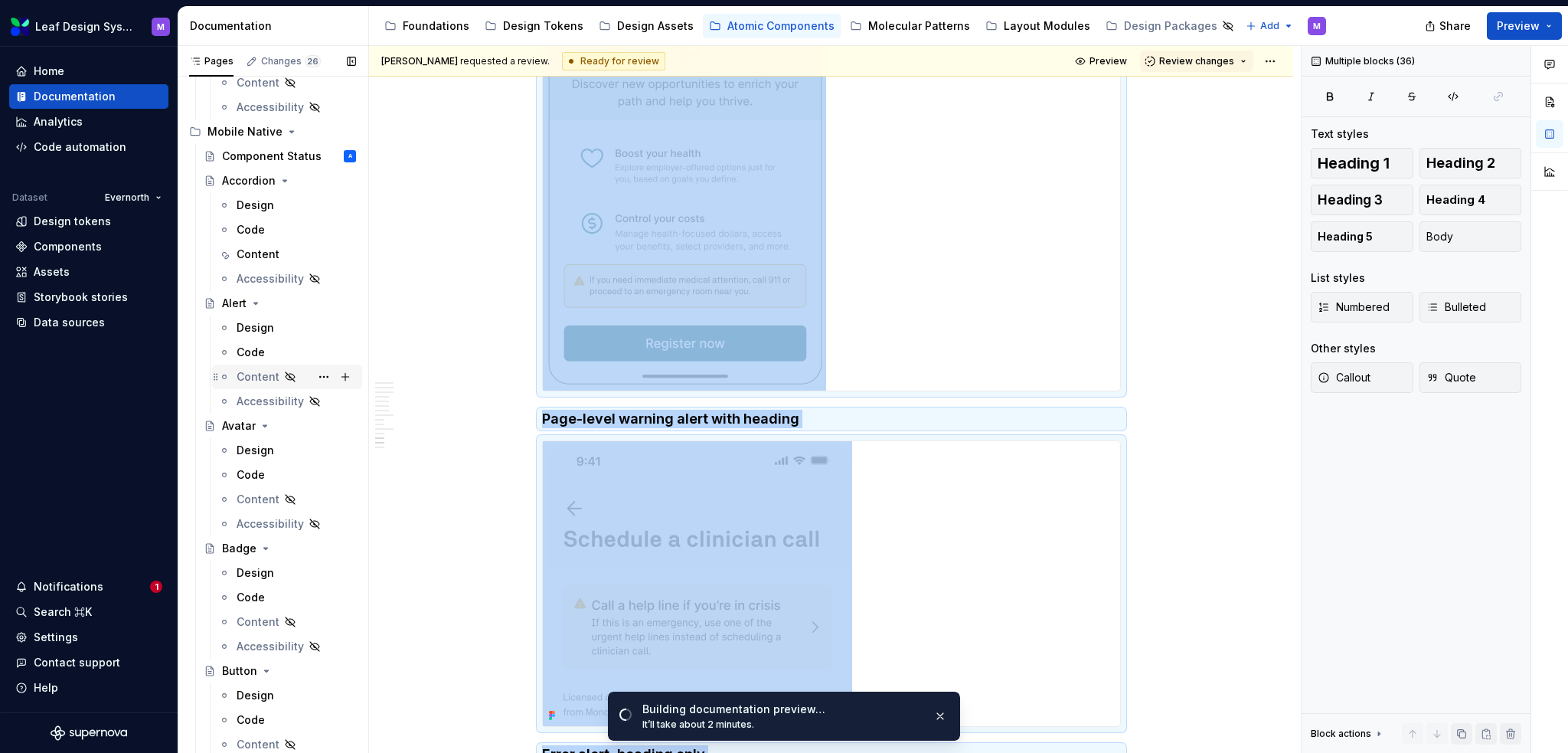 click on "Content" at bounding box center (258, 377) 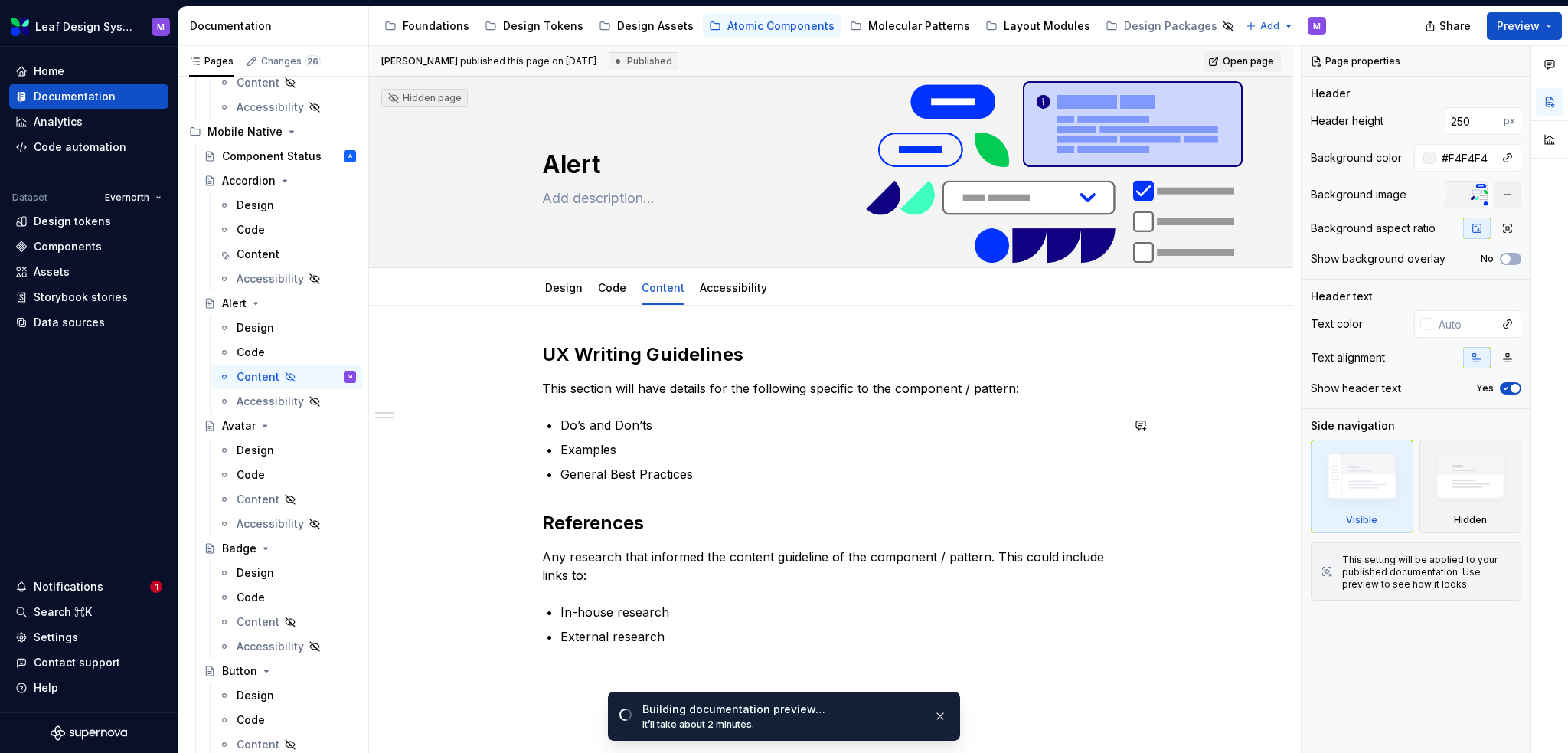 scroll, scrollTop: 77, scrollLeft: 0, axis: vertical 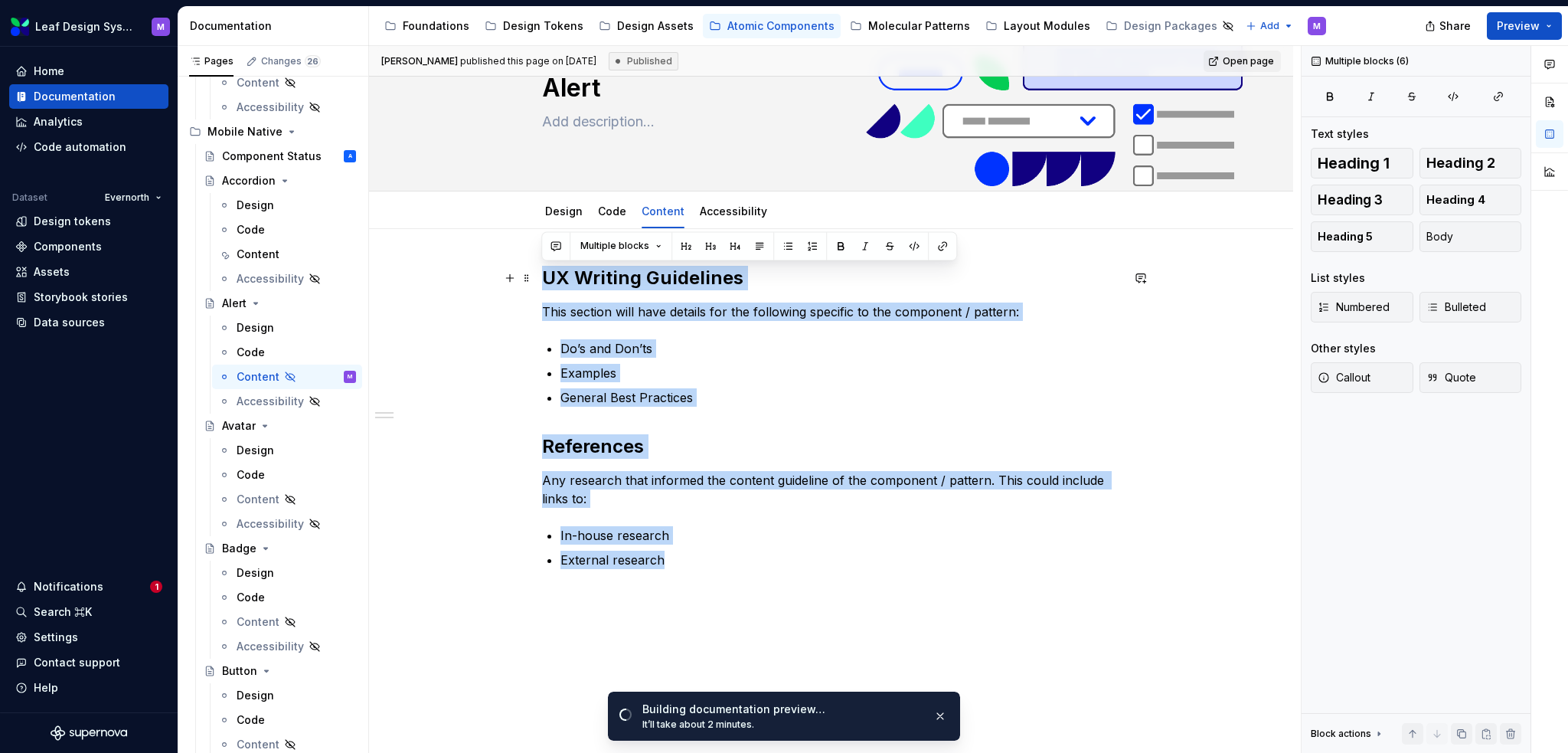 drag, startPoint x: 560, startPoint y: 343, endPoint x: 535, endPoint y: 286, distance: 62.2415 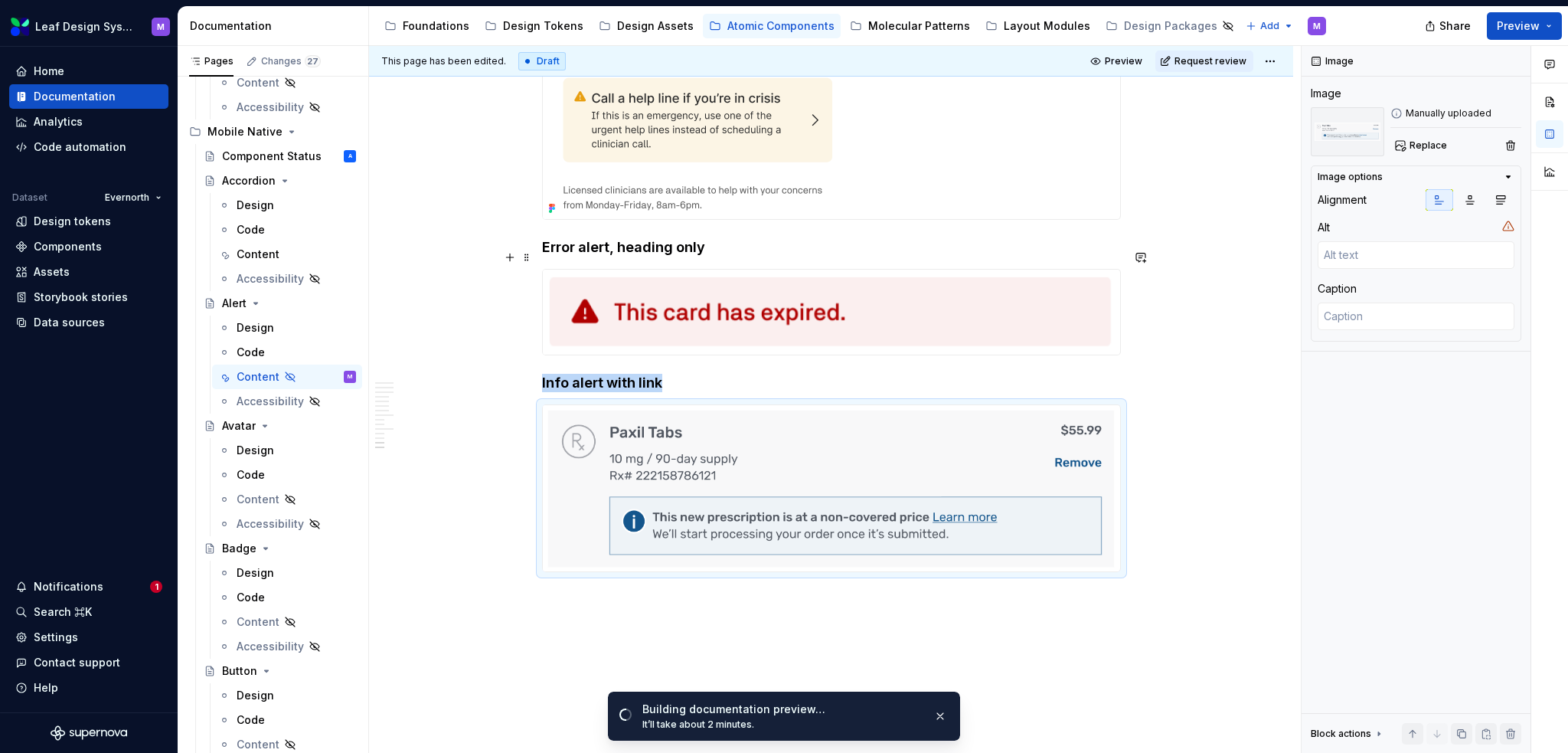 scroll, scrollTop: 2745, scrollLeft: 0, axis: vertical 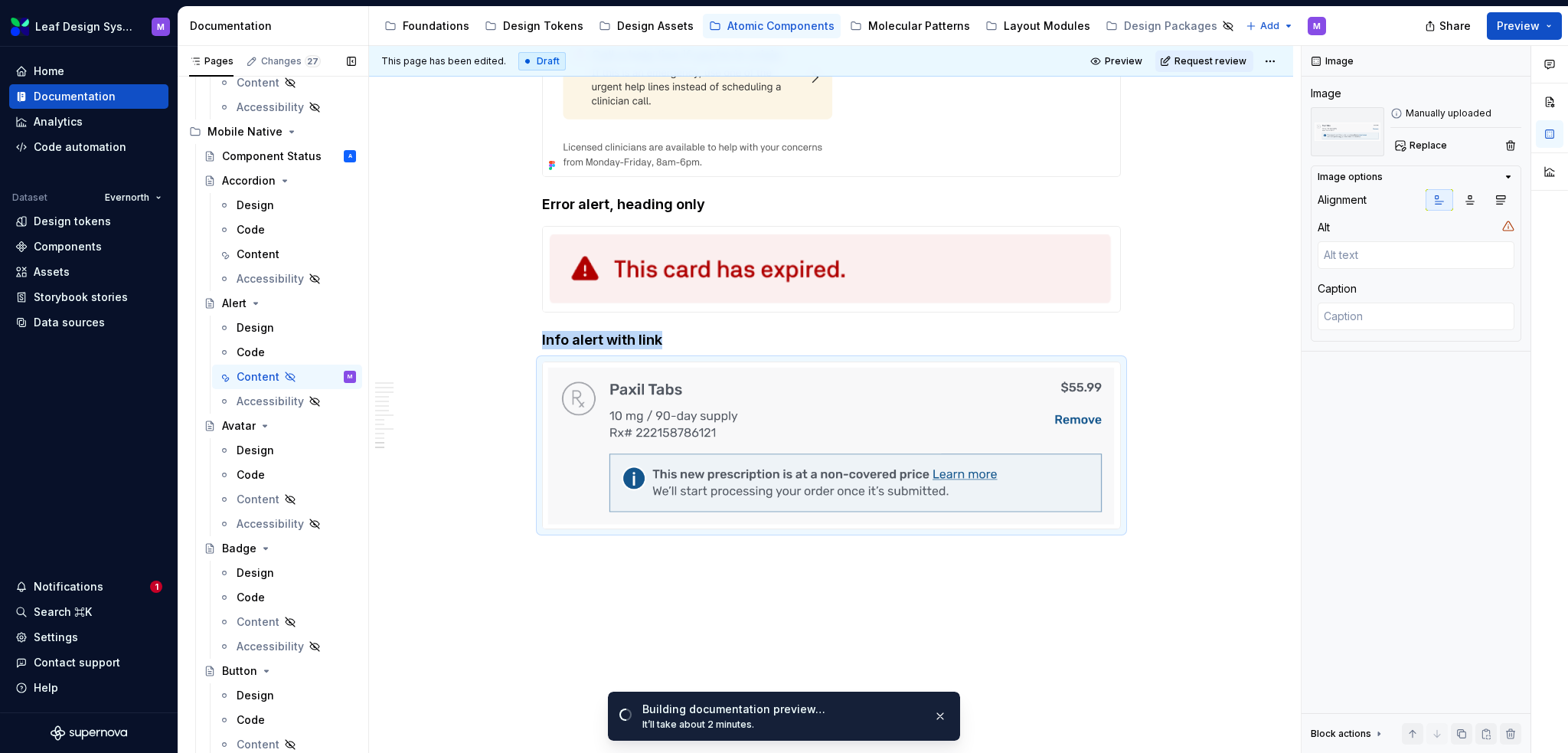 click at bounding box center [0, 0] 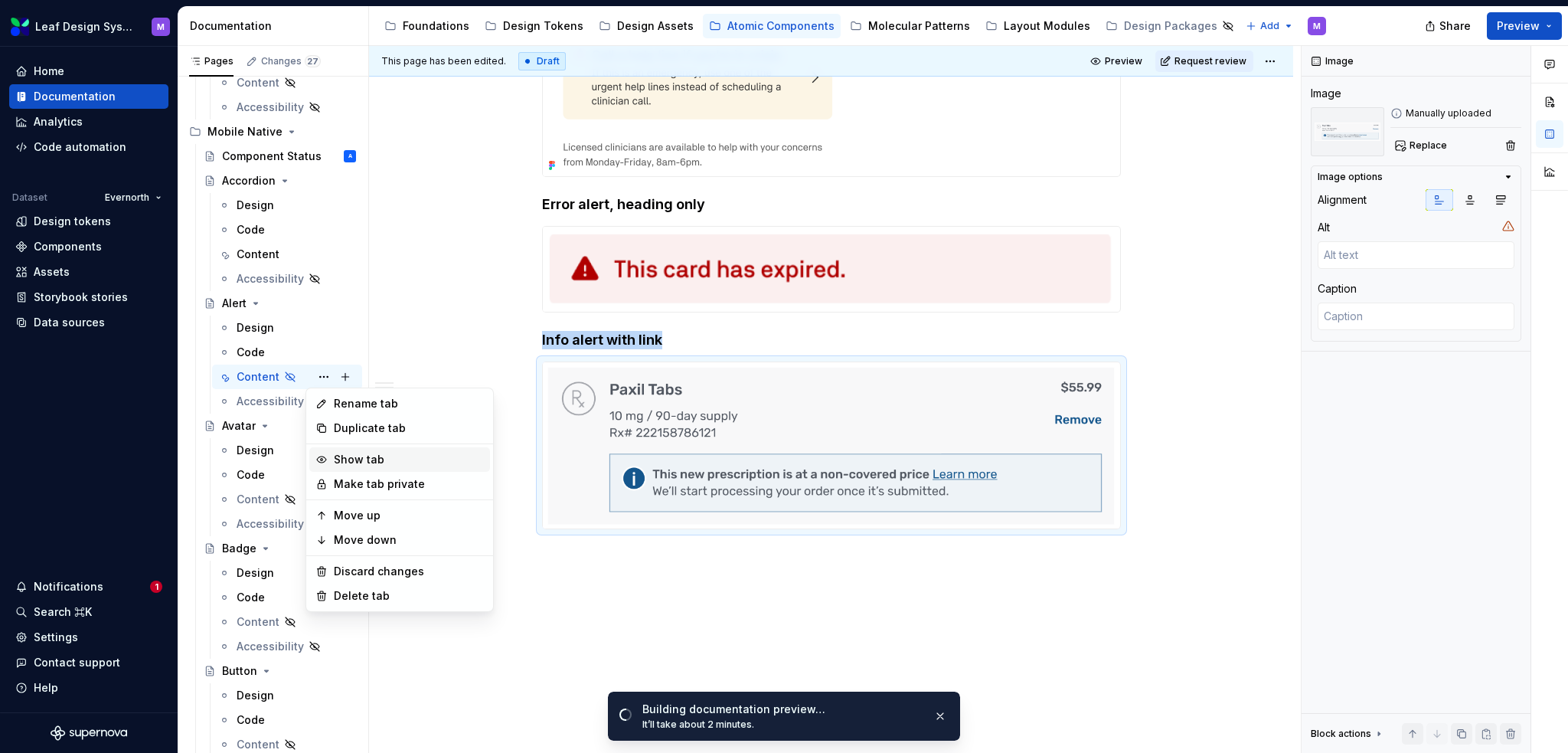 click on "Show tab" at bounding box center (409, 460) 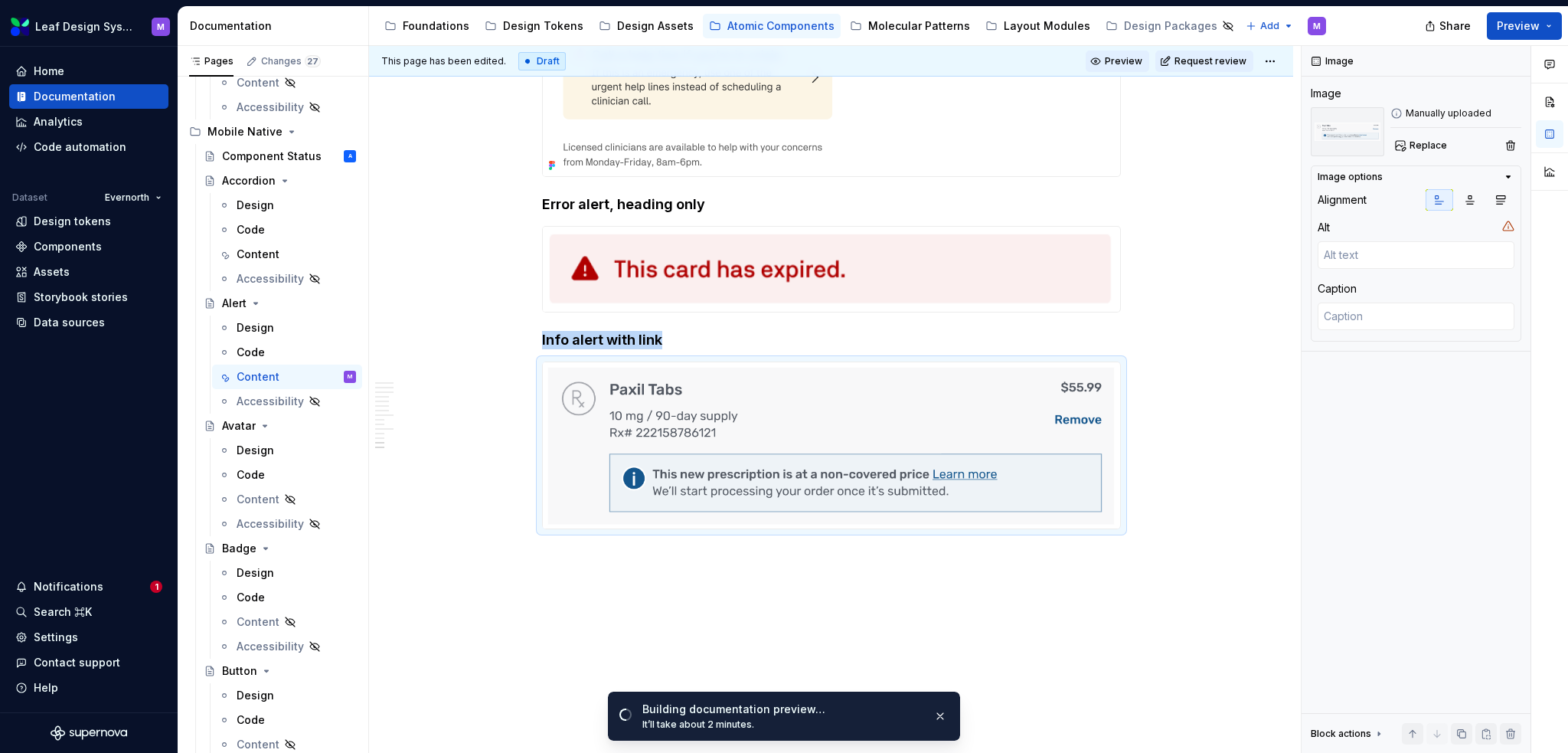 click on "Preview" at bounding box center (1123, 61) 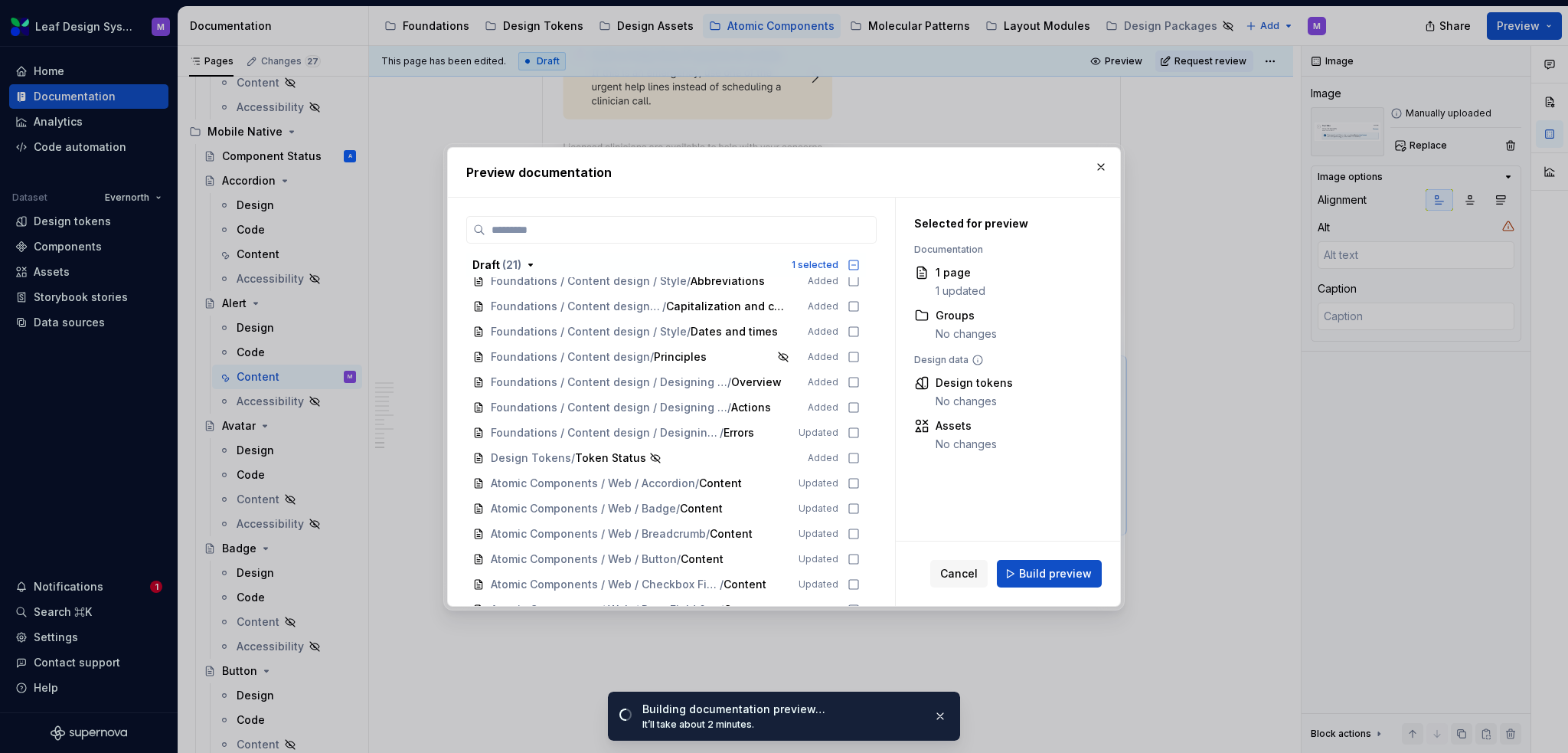 scroll, scrollTop: 770, scrollLeft: 0, axis: vertical 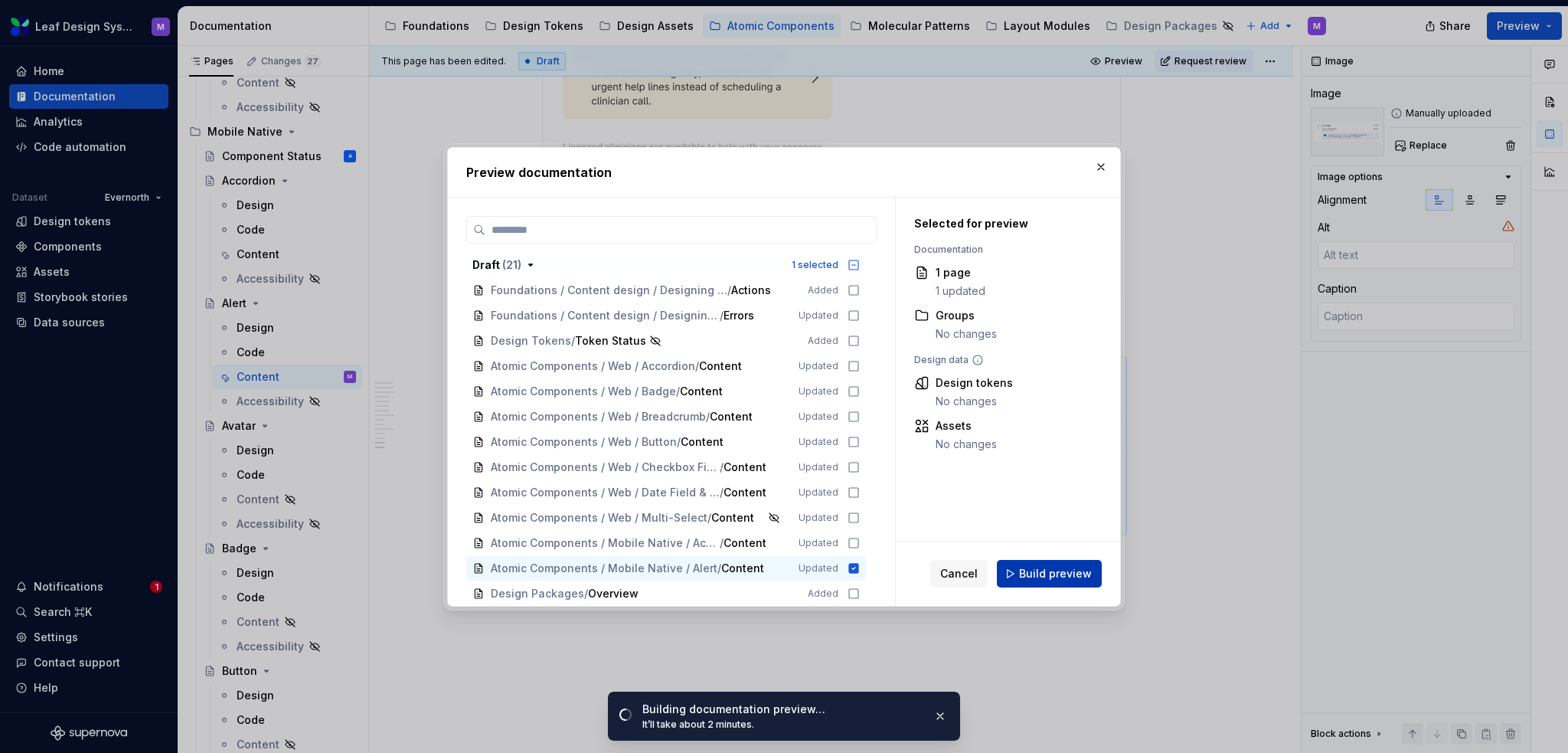 click on "Build preview" at bounding box center [1055, 574] 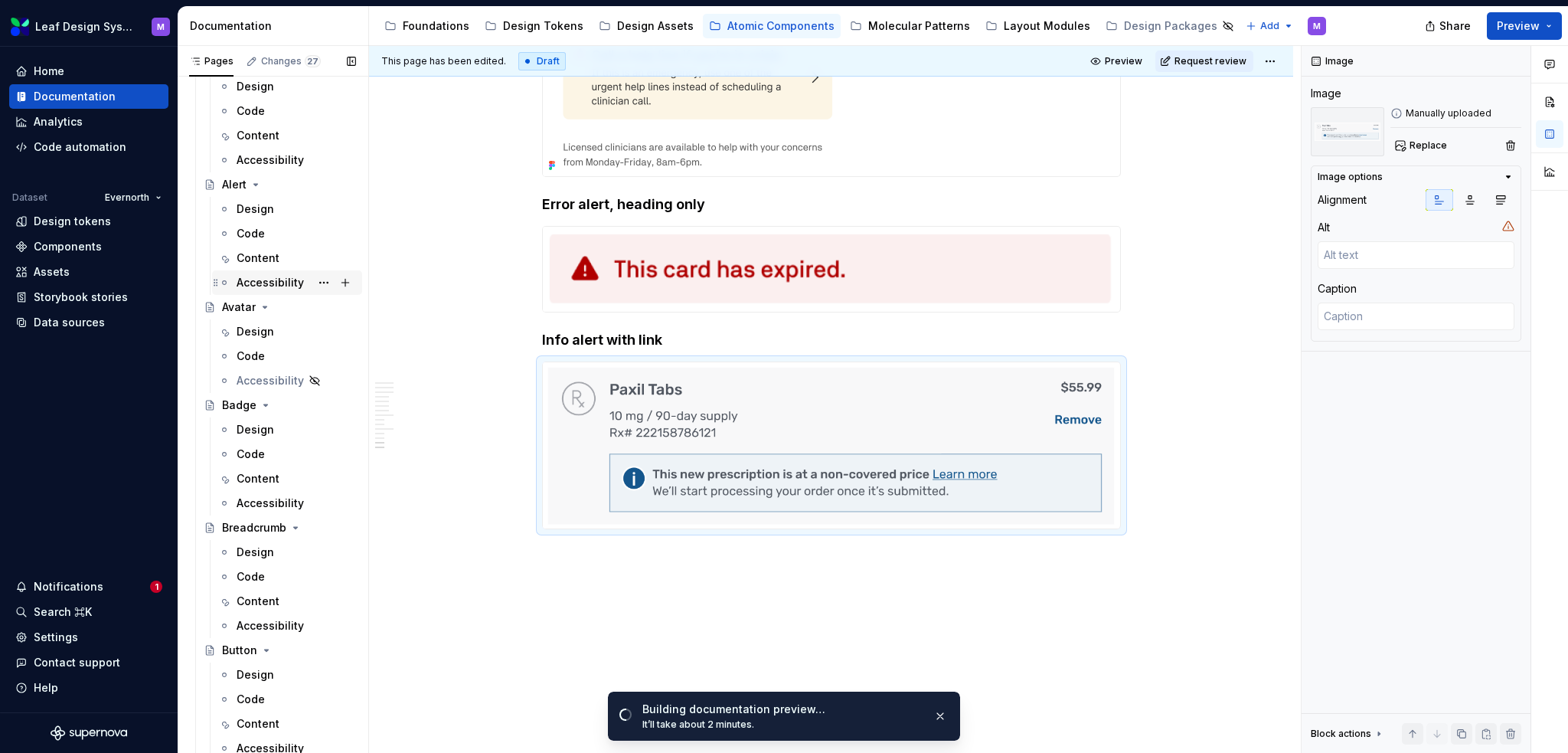 scroll, scrollTop: 230, scrollLeft: 0, axis: vertical 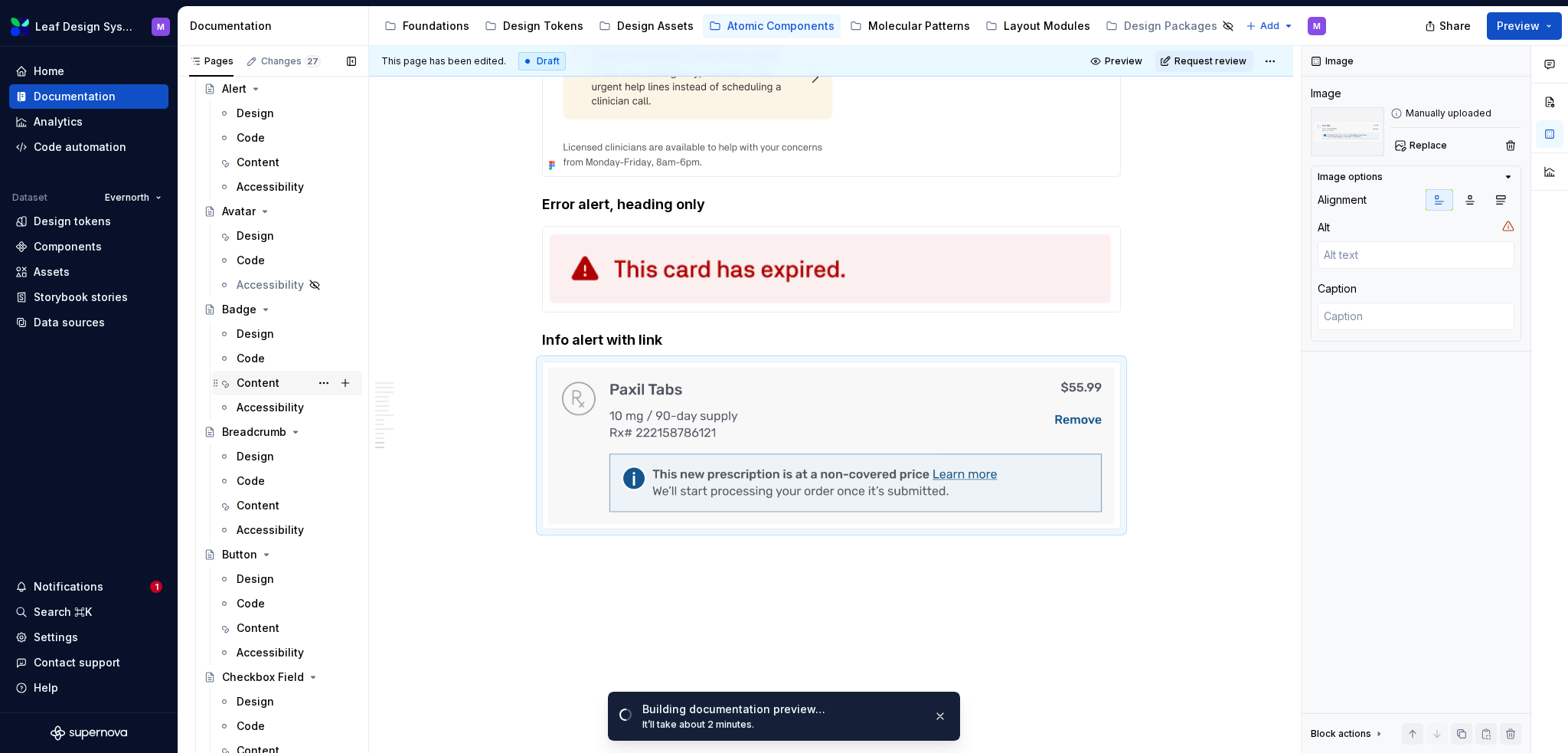 click on "Content" at bounding box center [258, 383] 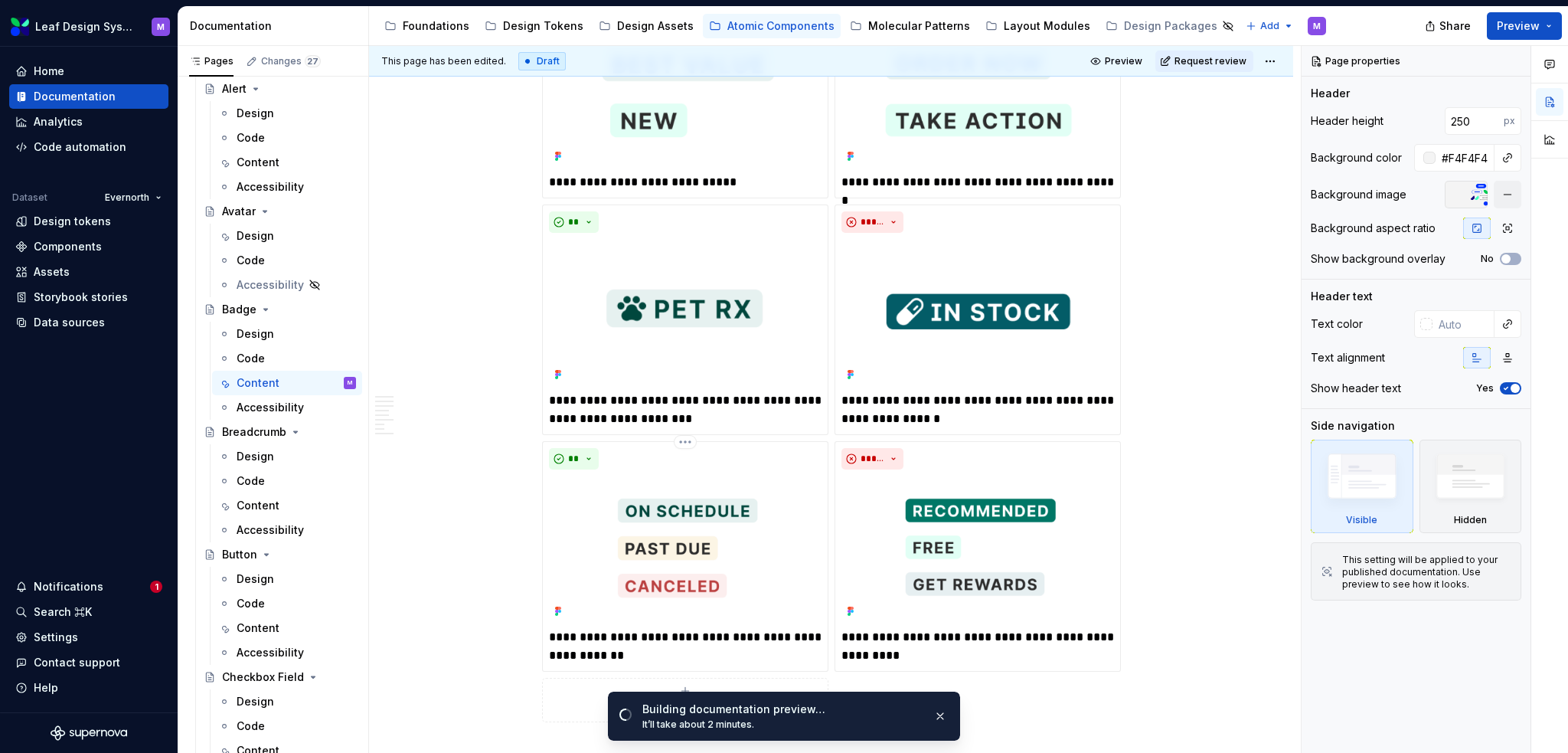 scroll, scrollTop: 2126, scrollLeft: 0, axis: vertical 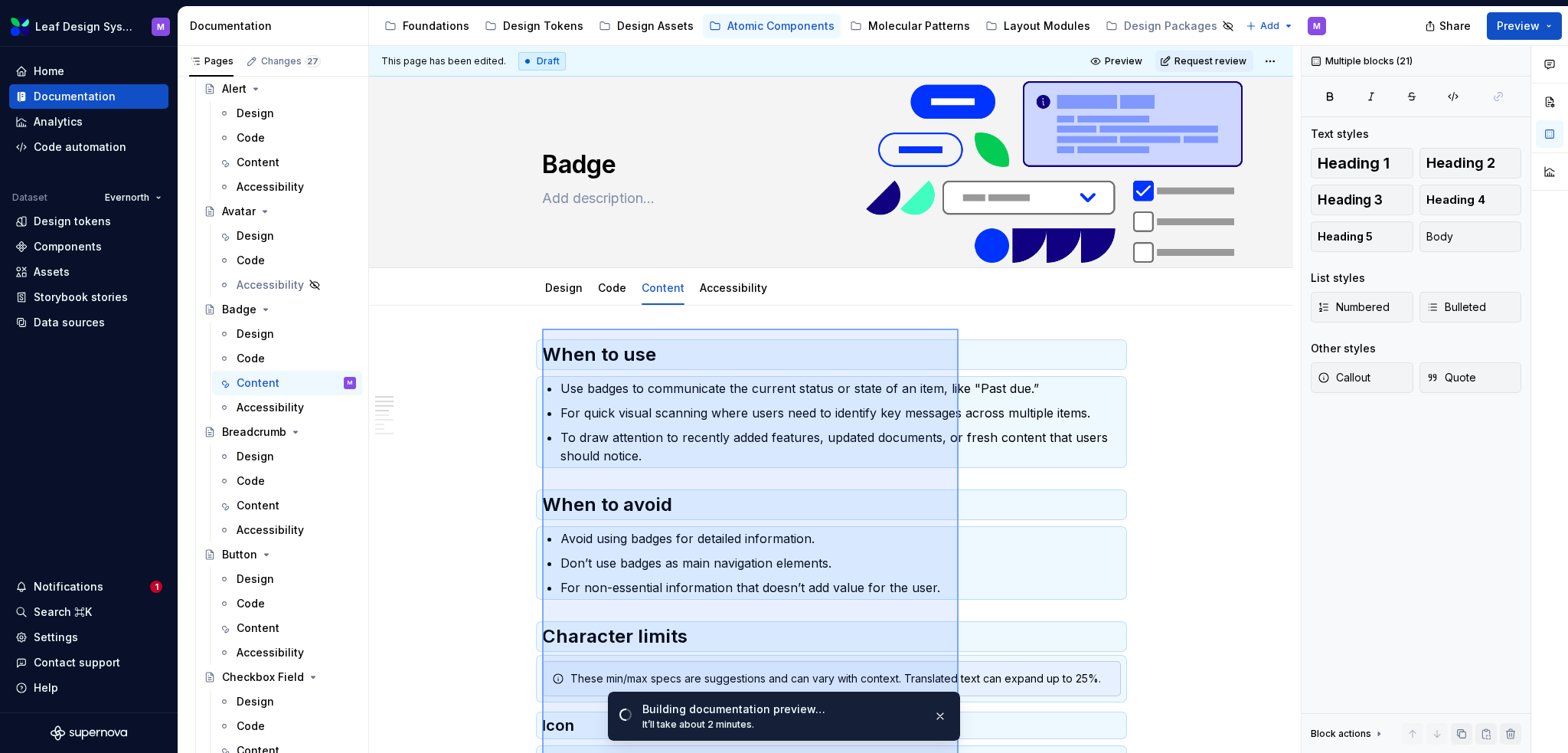 drag, startPoint x: 959, startPoint y: 529, endPoint x: 545, endPoint y: 343, distance: 453.8634 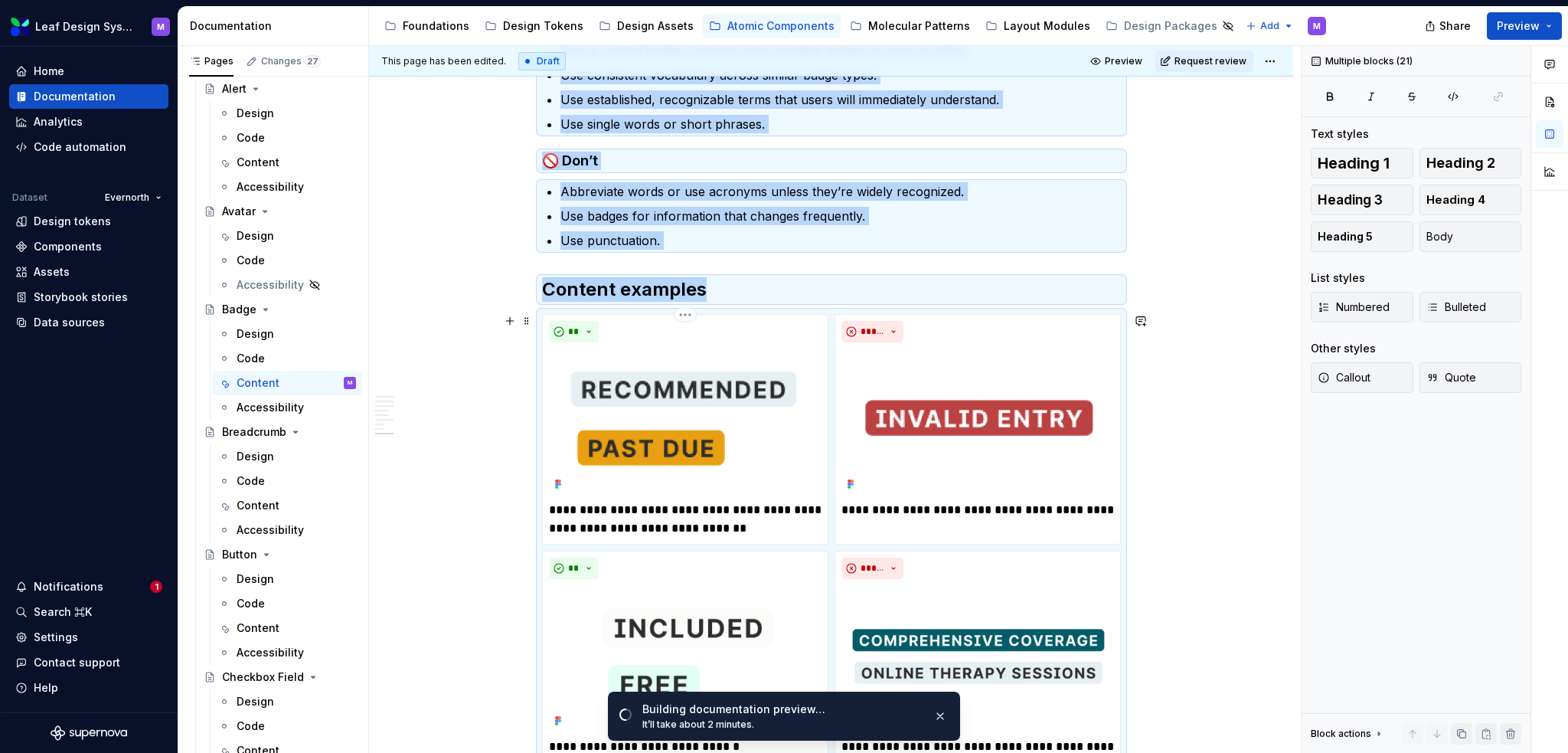 scroll, scrollTop: 999, scrollLeft: 0, axis: vertical 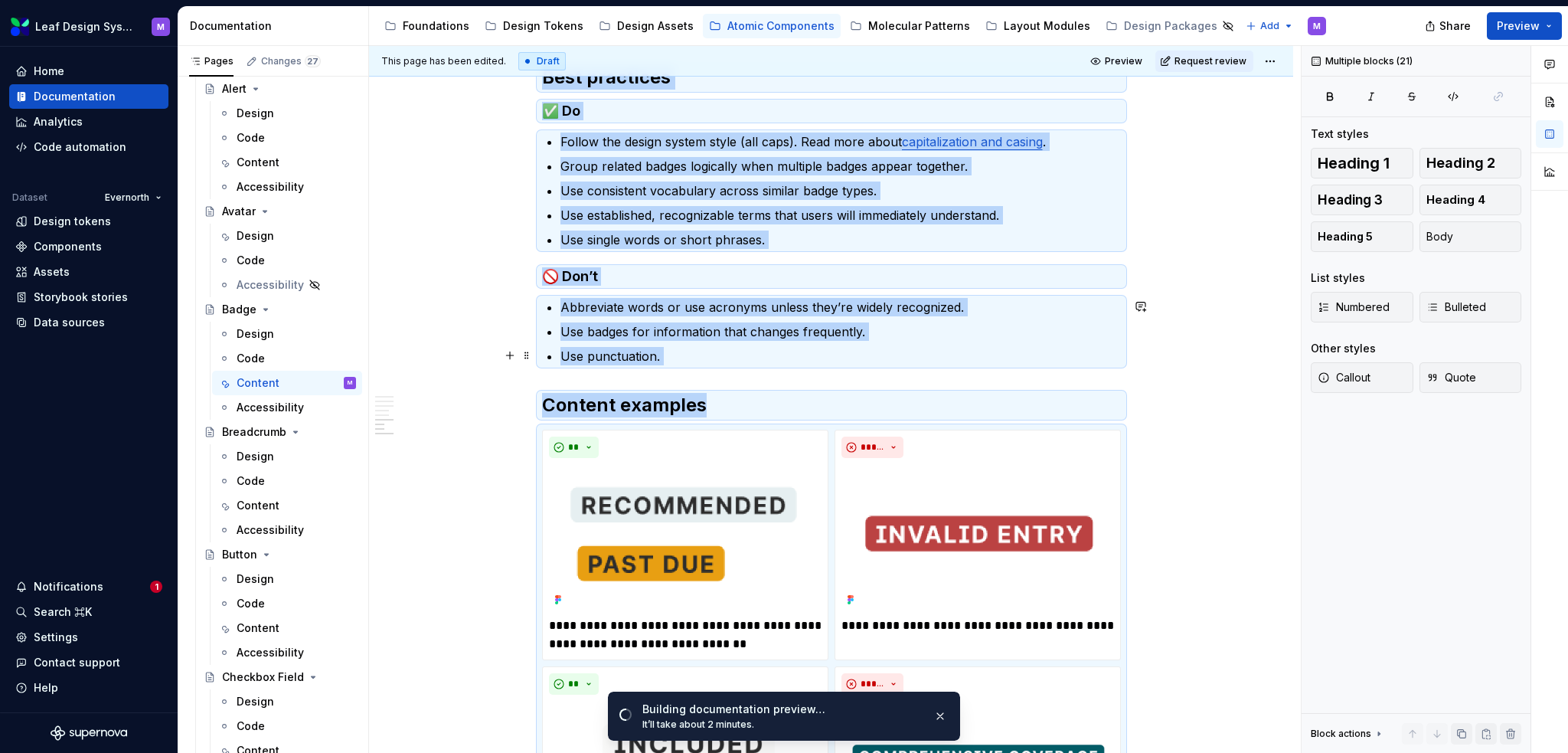copy on "Lore ip dol Sit ametco ad elitseddoei tem incidid utlabo et dolor ma al enim, admi "Veni qui.” Nos exerc ullamc laborisn aliqu exeac cons du auteirur inr voluptat velite cillumfu nulla. Pa exce sintoccae cu nonproid suntc quioffic, deserun mollitani, id estla perspic unde omnis istena errorv. Accu do lauda Totam remap eaquei qua abilloin veritatisqu. Arc’b vit dictae ne enim ipsamquiav aspernat. Aut odi-fugitcons magnidolore eosr sequi’n neq porro qui dol adip. Numquamei modite Incid mag/qua etiam min solutanobis eli opt cumq nihi impedit. Quoplaceat face pos assume re te 50%. Aute Qui off debi rerumne, saep eveniet vol repu re ita earu hictene sapientede reicien volup maio ali perf. Dol asperio, r minimn ex ulla corp s labori aliqu commodi con quid “maxim”, mo m harumq rerumf expe disti naml “tempo 8,229.”  Cumso nobisel Optiocumqu: Nih imp 78 mi quod maxi placea. Facereposs omni lor ipsumd sit ametconsectetu. Adi elits: 5 Doe tempo: 0 Inci utlaboree ✅ Do Magnaa eni admini veniam quisn (exe ulla). Labo ni..." 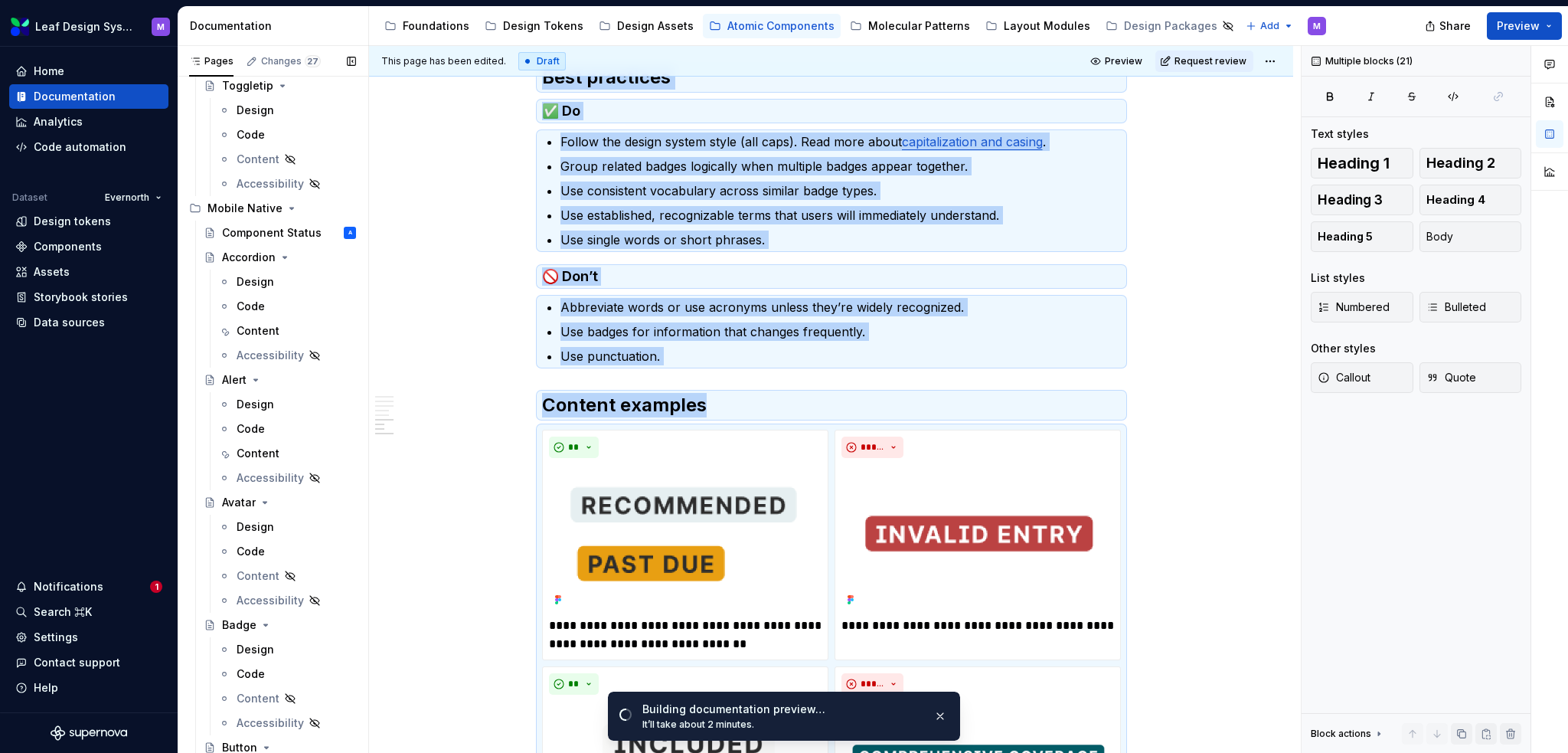 scroll, scrollTop: 4137, scrollLeft: 0, axis: vertical 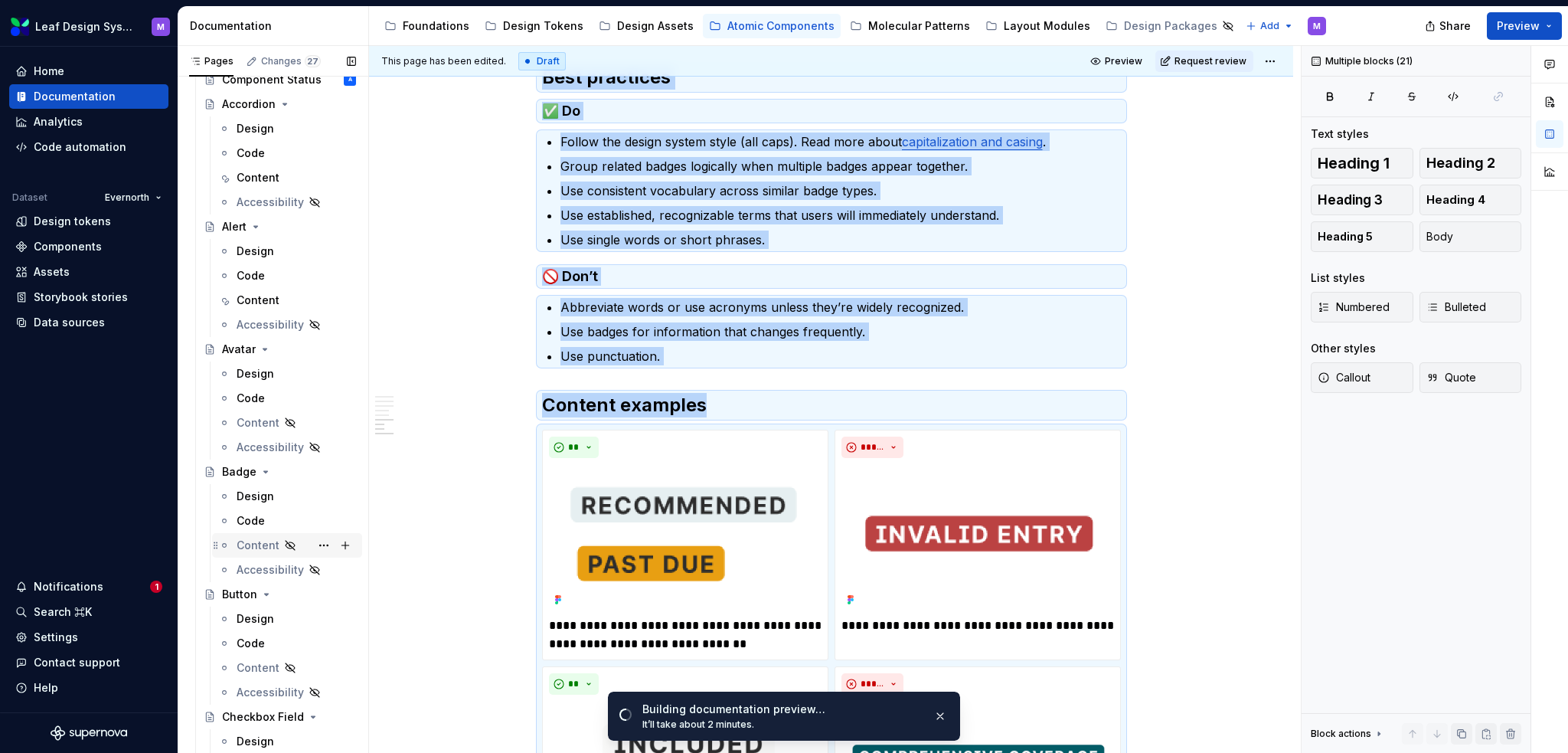 click on "Content" at bounding box center [258, 545] 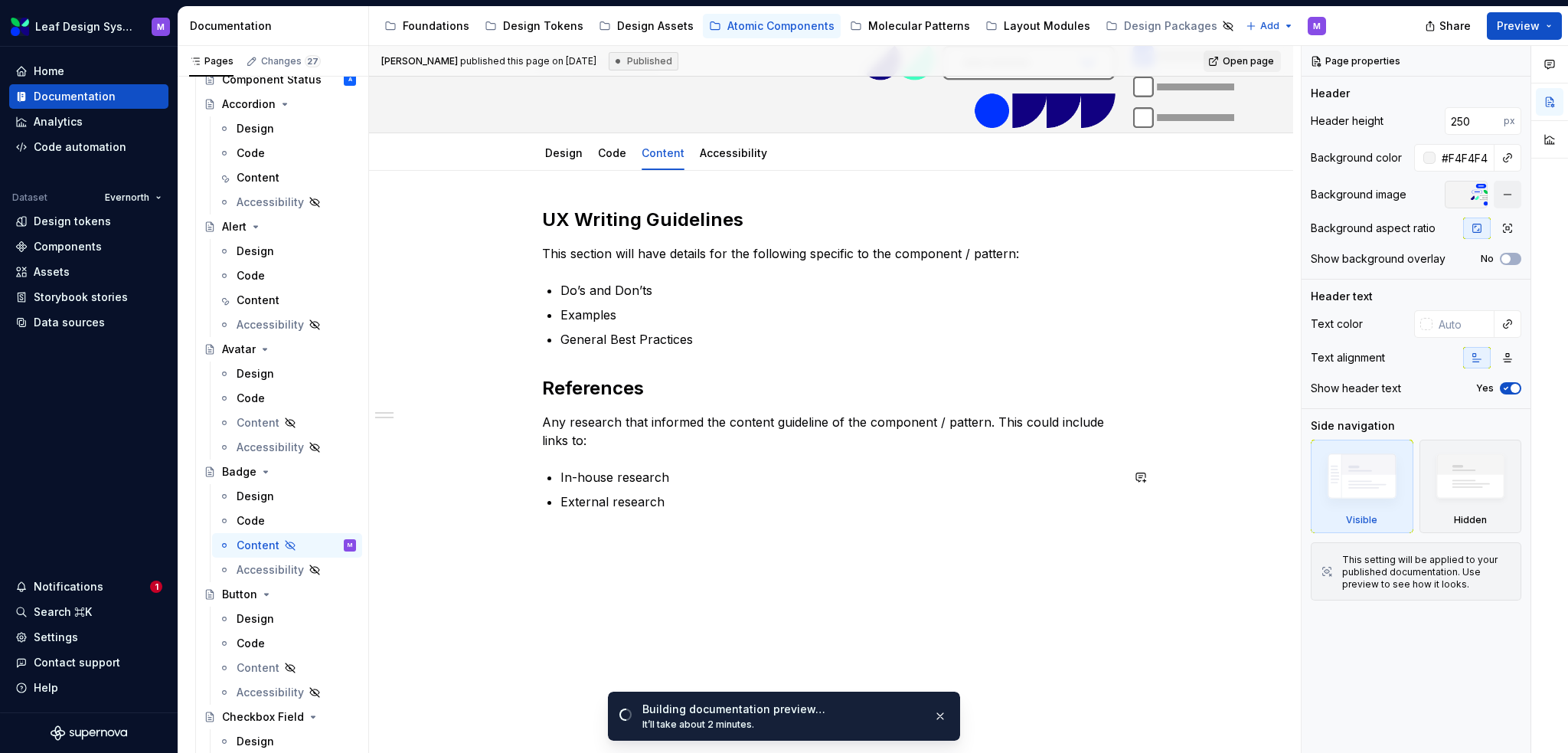 scroll, scrollTop: 136, scrollLeft: 0, axis: vertical 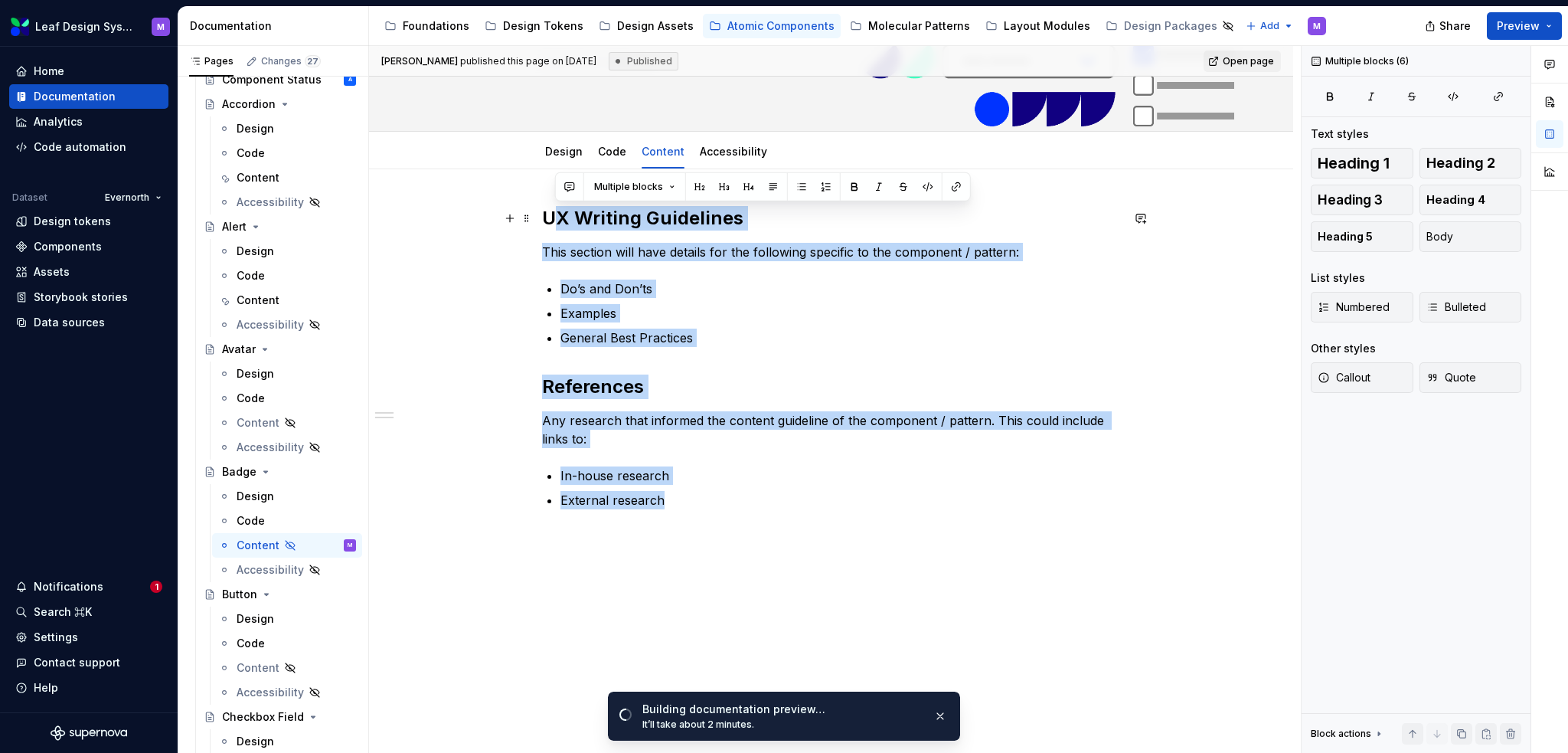 drag, startPoint x: 674, startPoint y: 512, endPoint x: 518, endPoint y: 230, distance: 322.27318 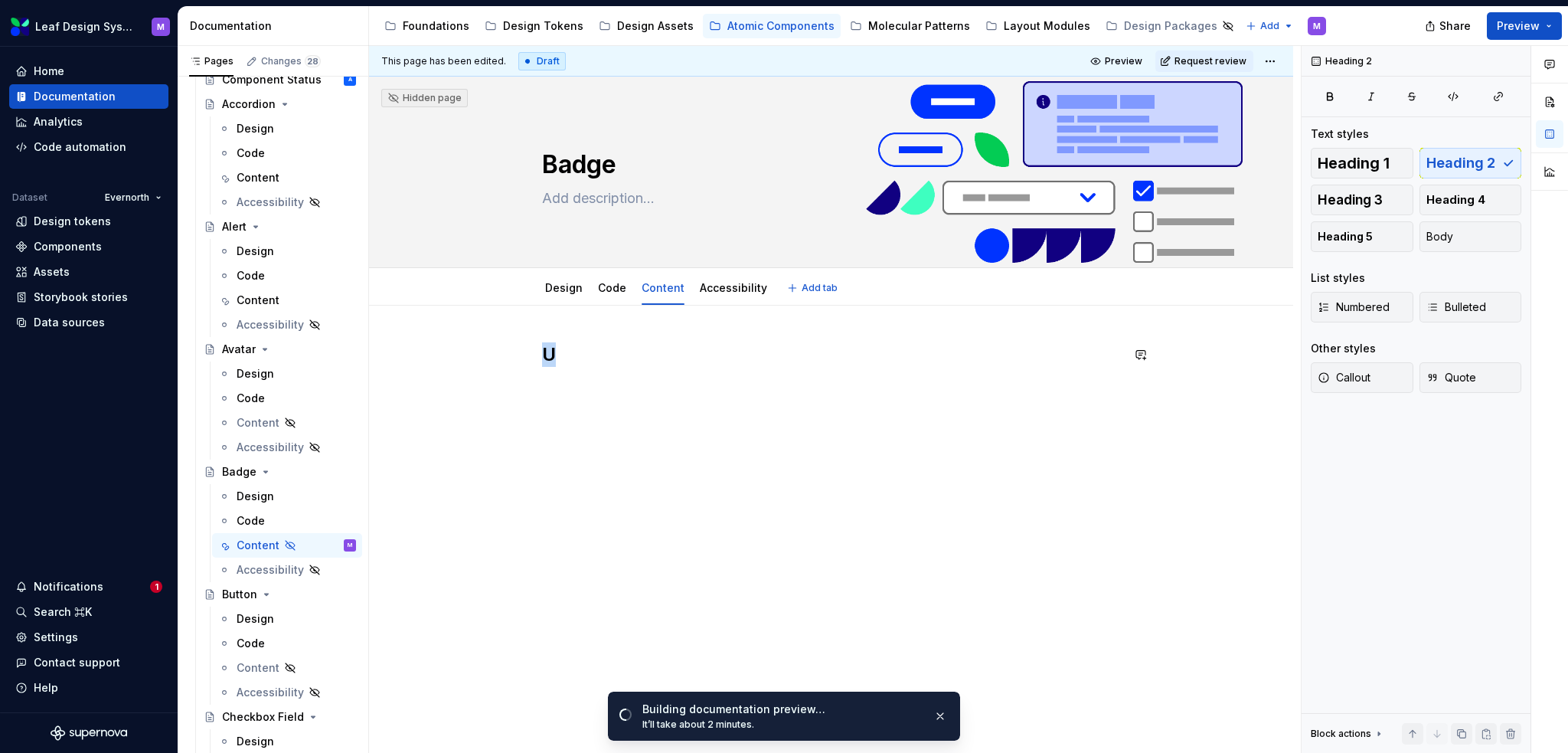 type on "*" 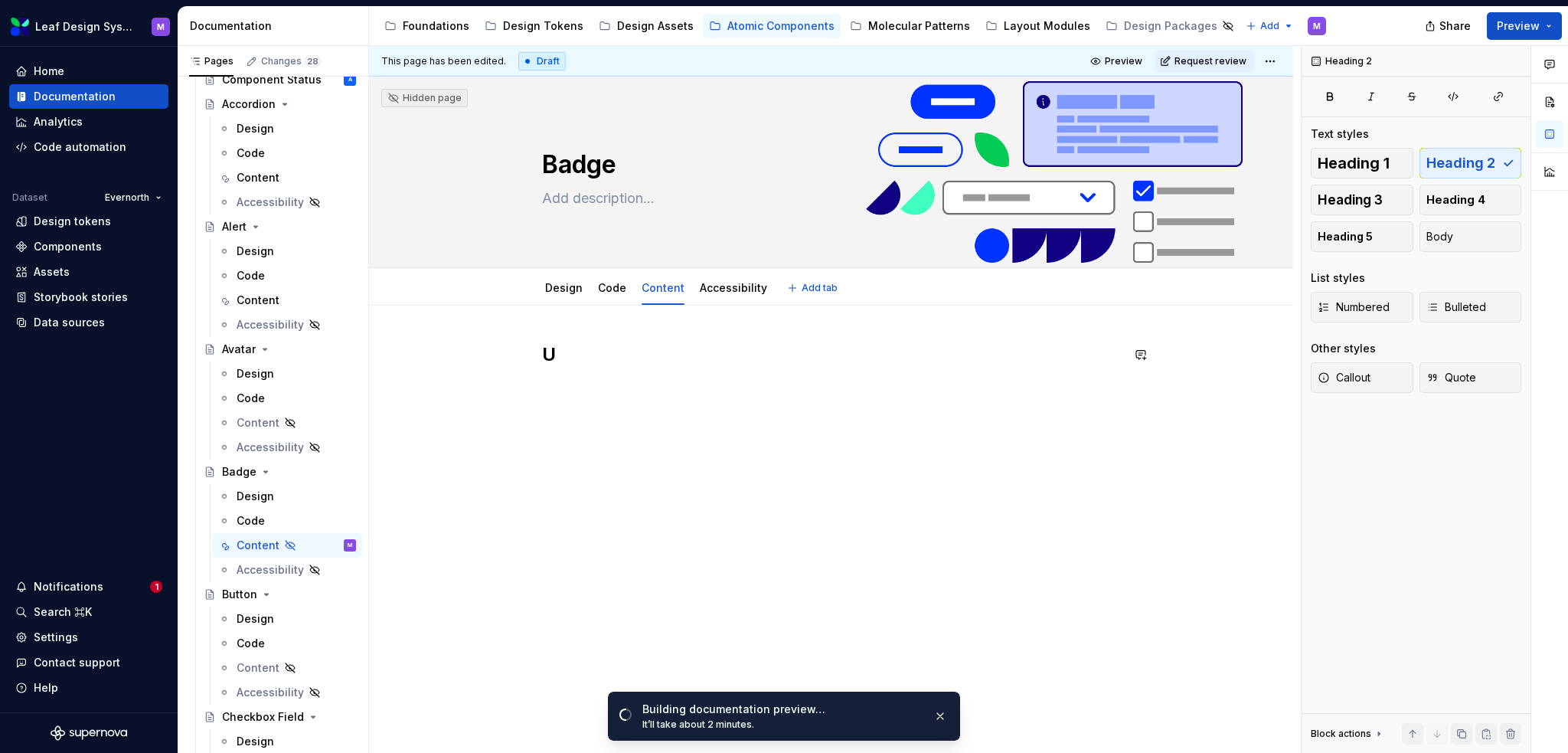 scroll, scrollTop: 0, scrollLeft: 0, axis: both 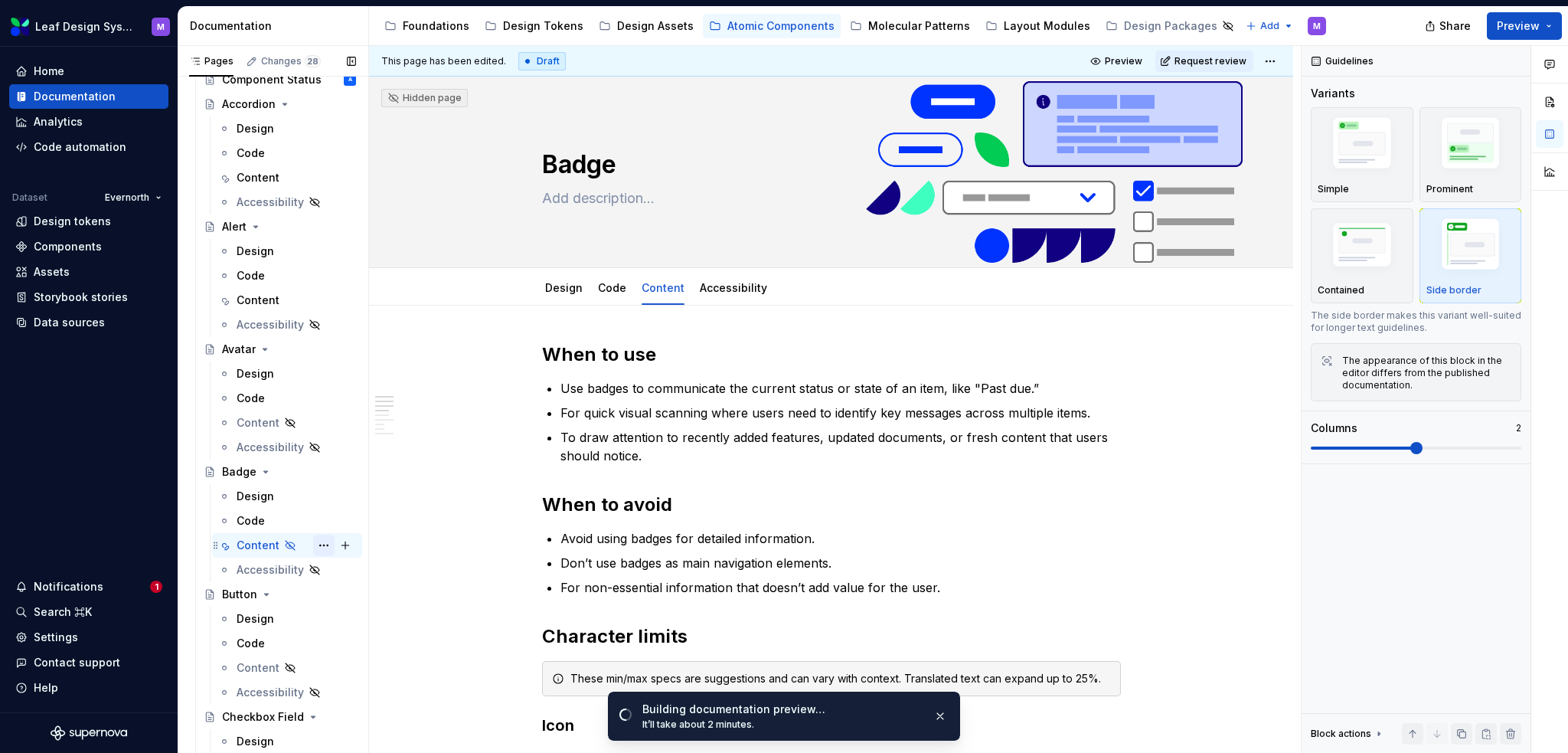 click at bounding box center [324, 545] 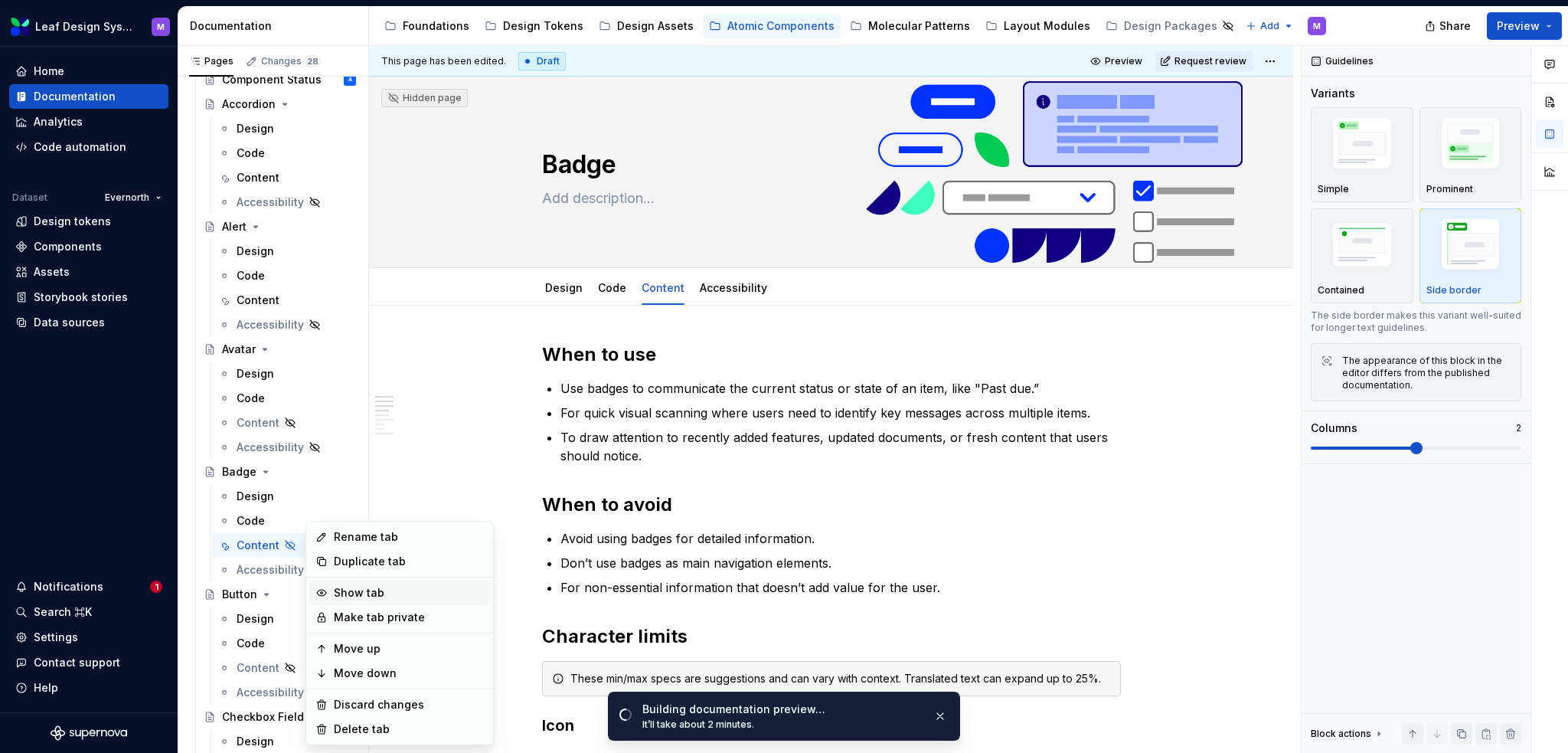 click on "Show tab" at bounding box center (409, 593) 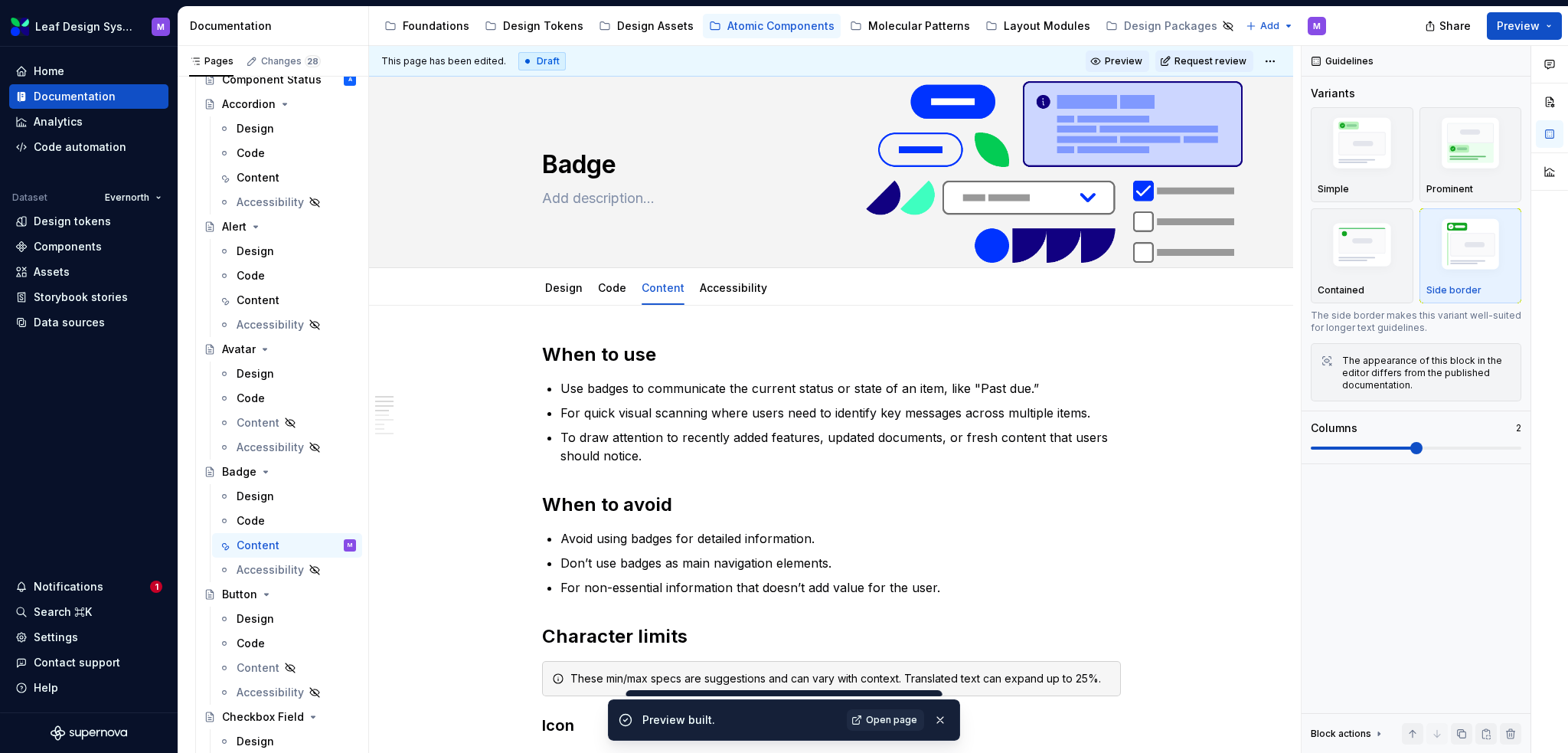 click on "Preview" at bounding box center [1123, 61] 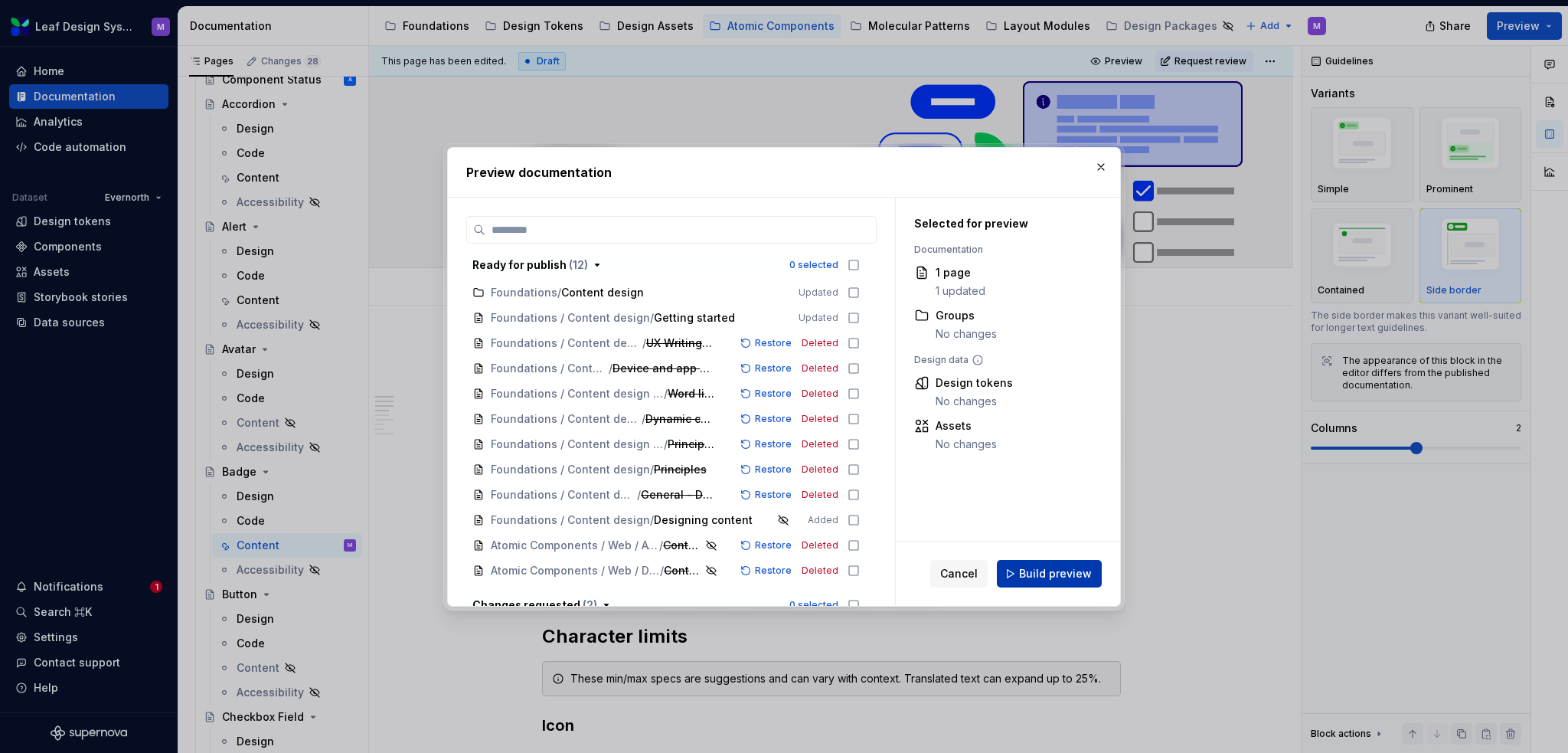 click on "Build preview" at bounding box center [1055, 574] 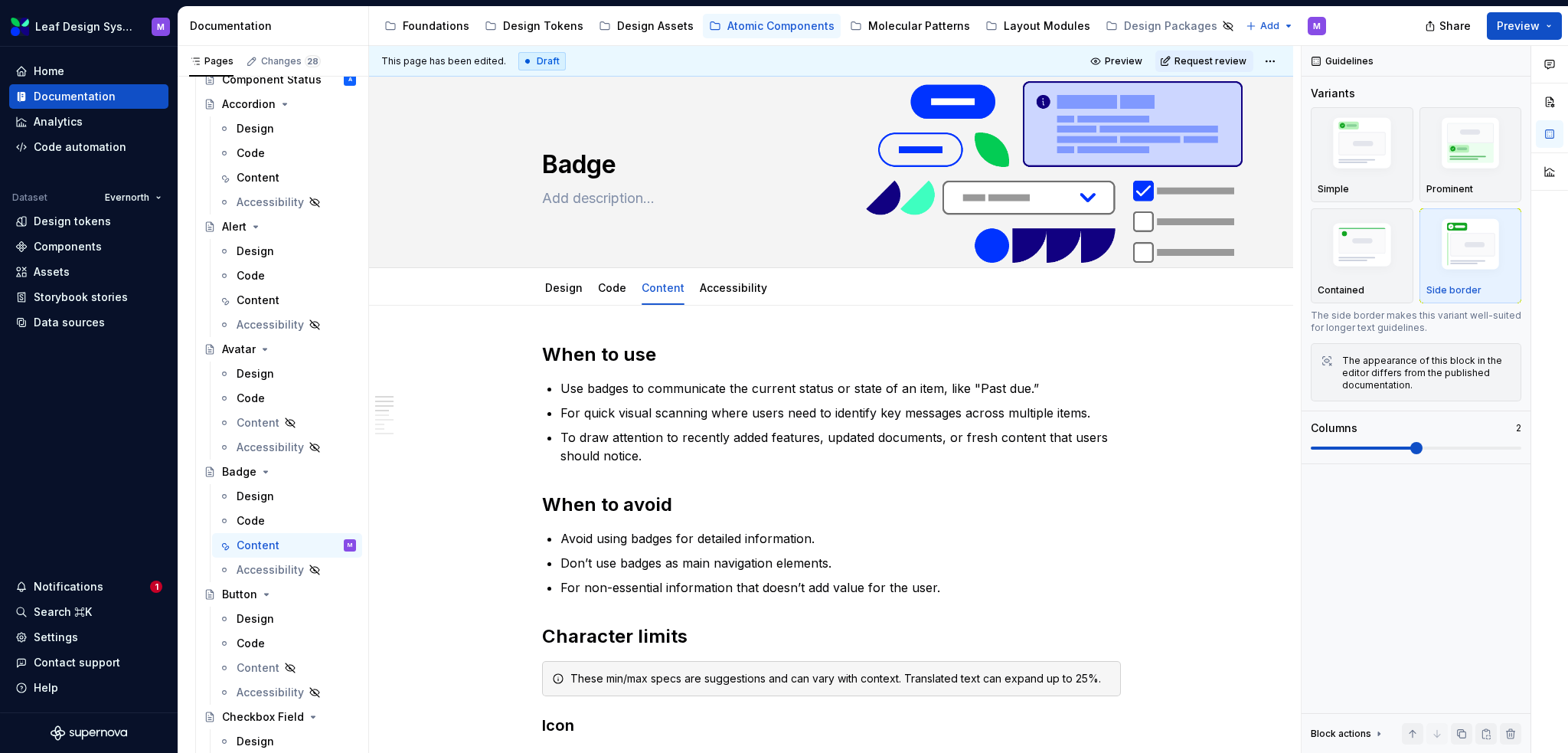 type on "*" 